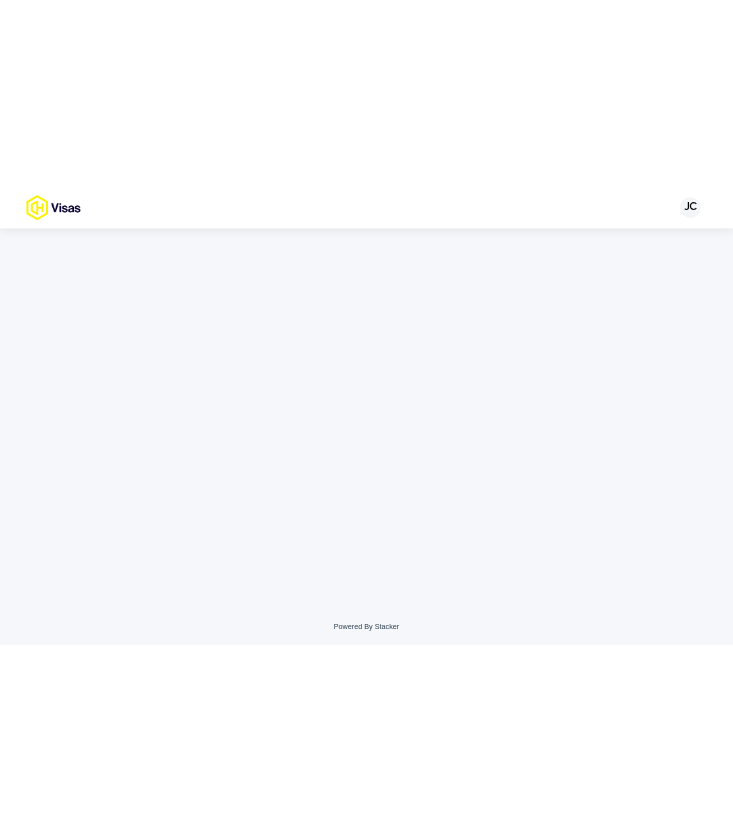 scroll, scrollTop: 0, scrollLeft: 0, axis: both 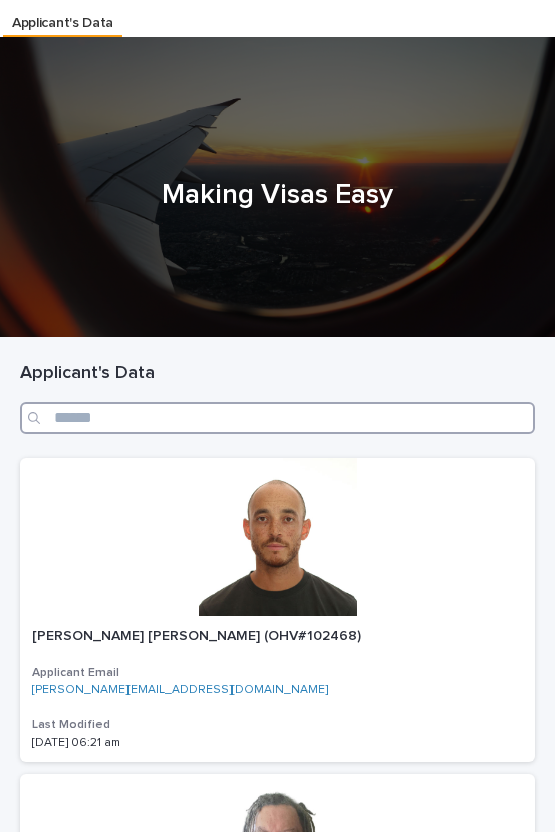 click at bounding box center [277, 418] 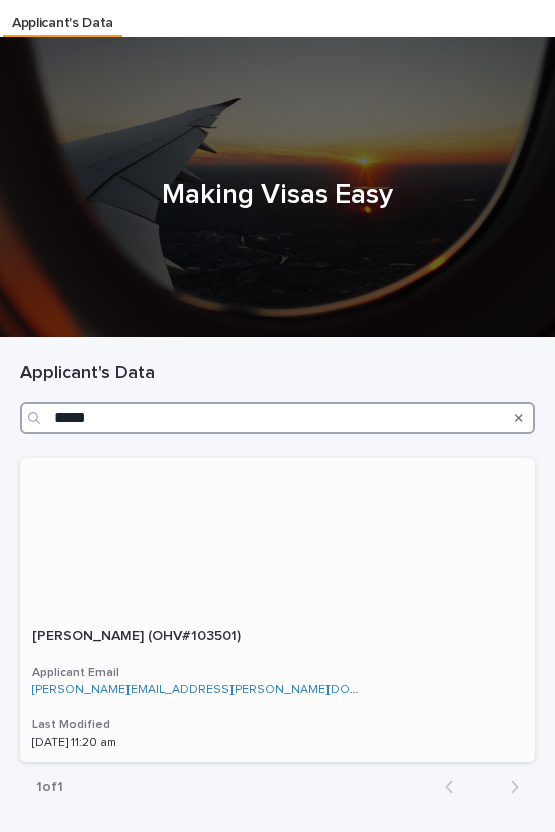 type on "*****" 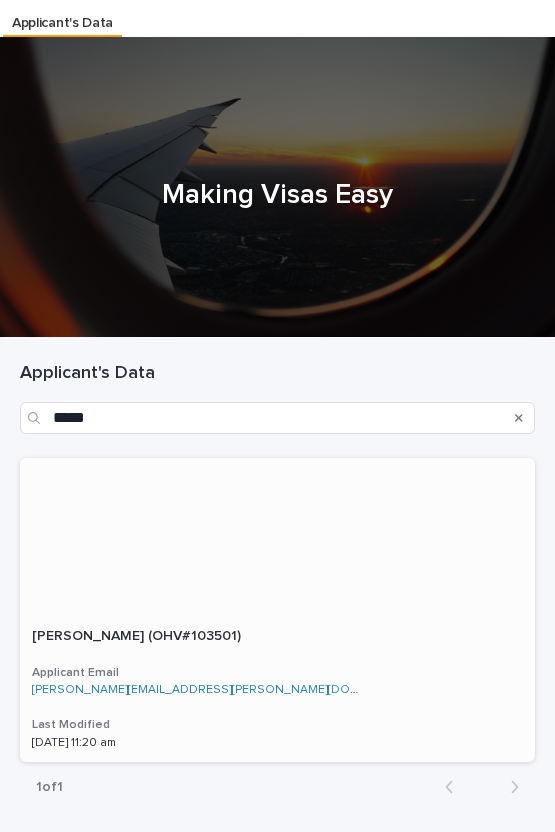 click on "Michael Ian Ryles (OHV#103501)" at bounding box center (138, 634) 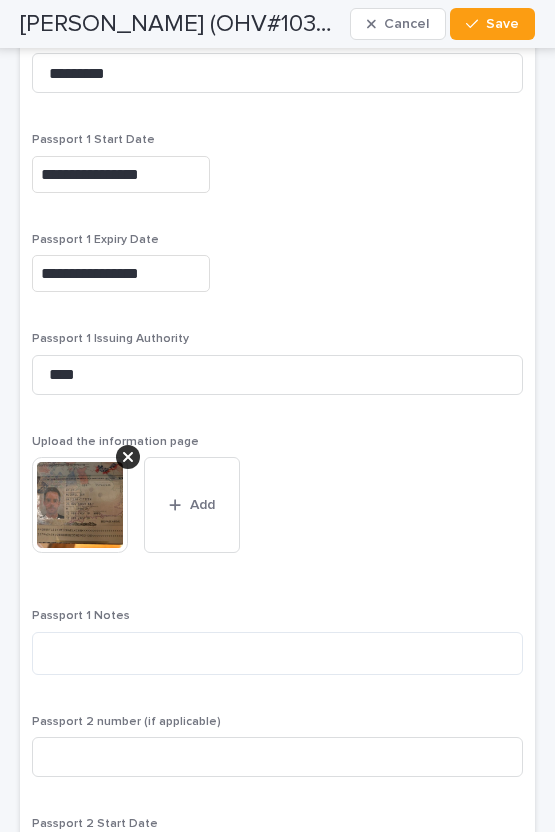 scroll, scrollTop: 2734, scrollLeft: 0, axis: vertical 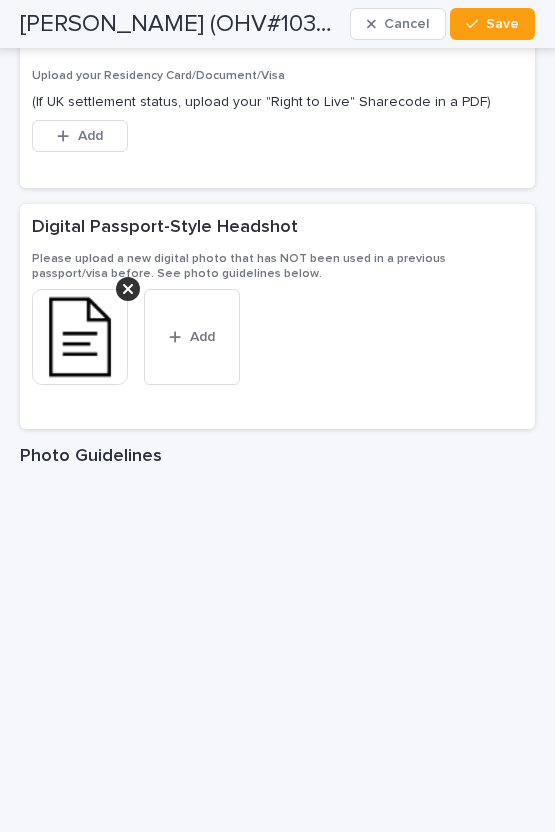 click at bounding box center (80, 337) 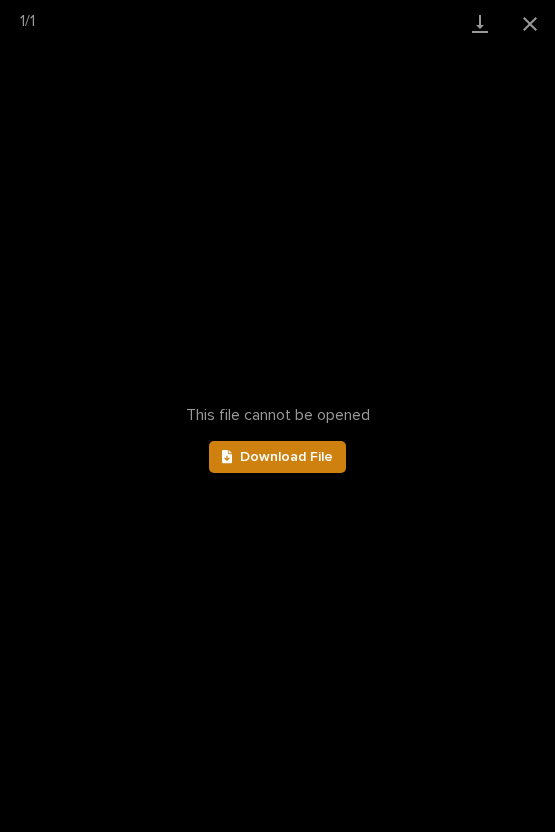 click on "Download File" at bounding box center (278, 457) 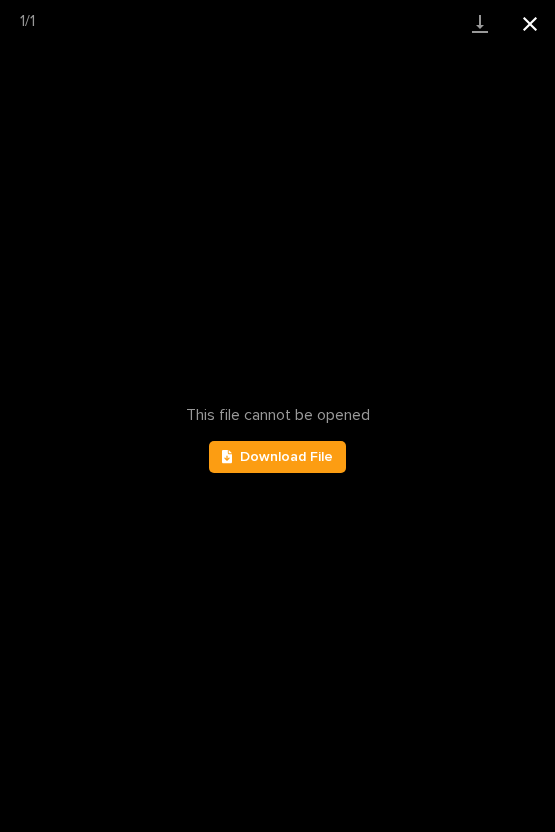 click at bounding box center (530, 23) 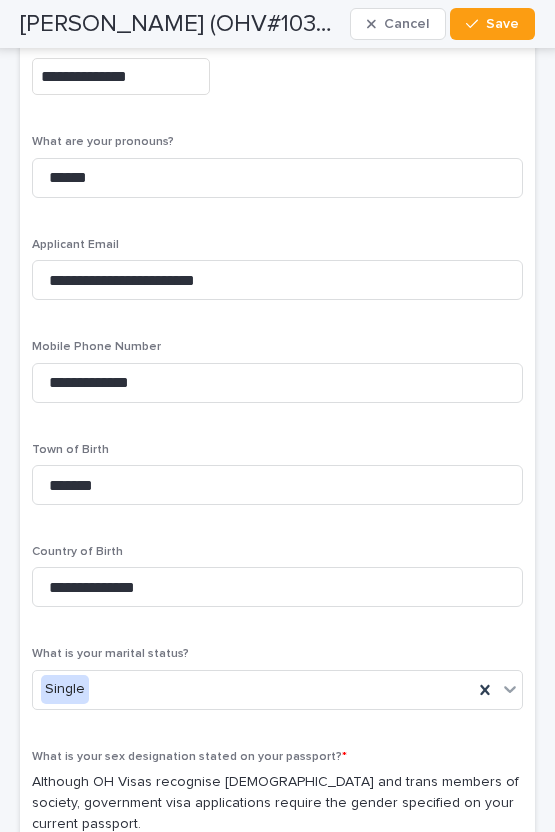 scroll, scrollTop: 1174, scrollLeft: 0, axis: vertical 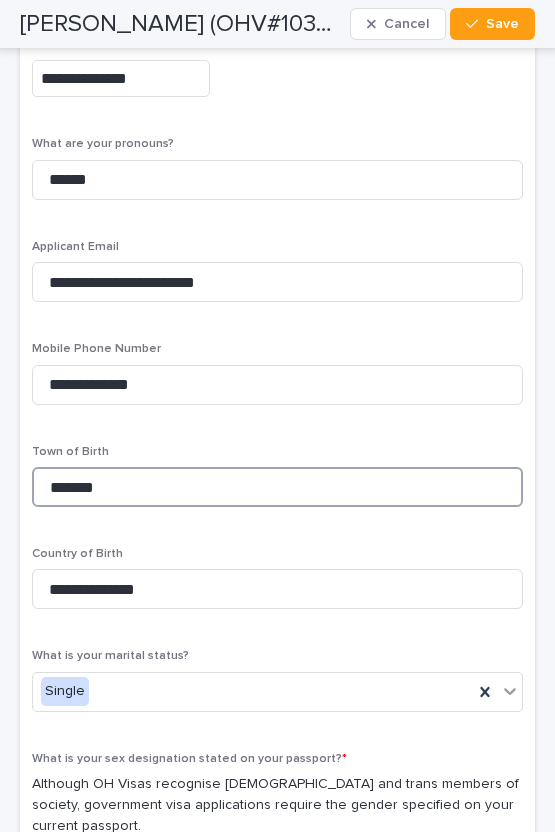 click on "*******" at bounding box center (277, 487) 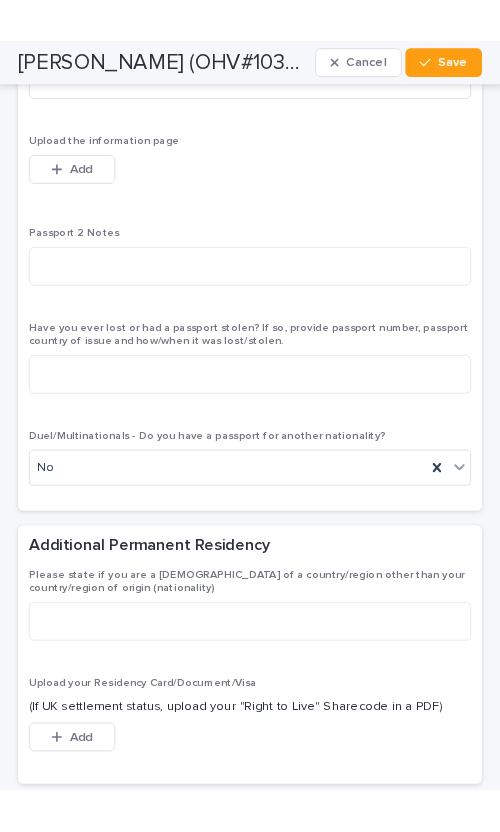 scroll, scrollTop: 3750, scrollLeft: 0, axis: vertical 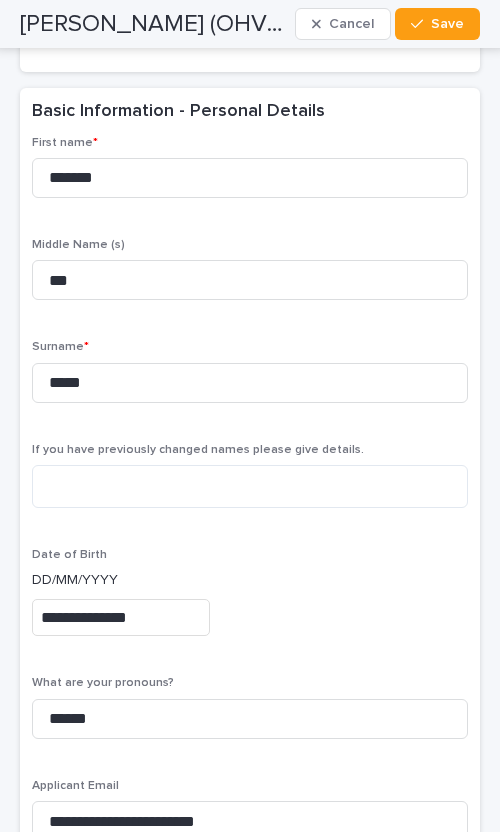 click on "Michael Ian Ryles (OHV#103501)" at bounding box center (153, 24) 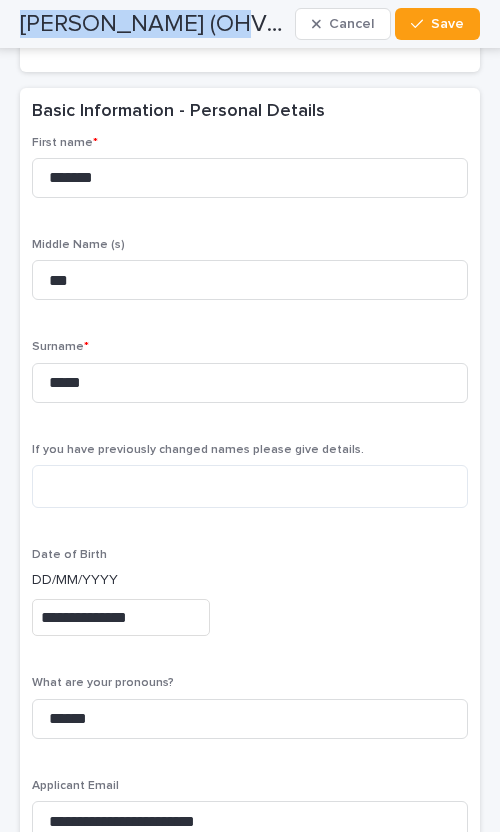 drag, startPoint x: 68, startPoint y: 19, endPoint x: 164, endPoint y: 17, distance: 96.02083 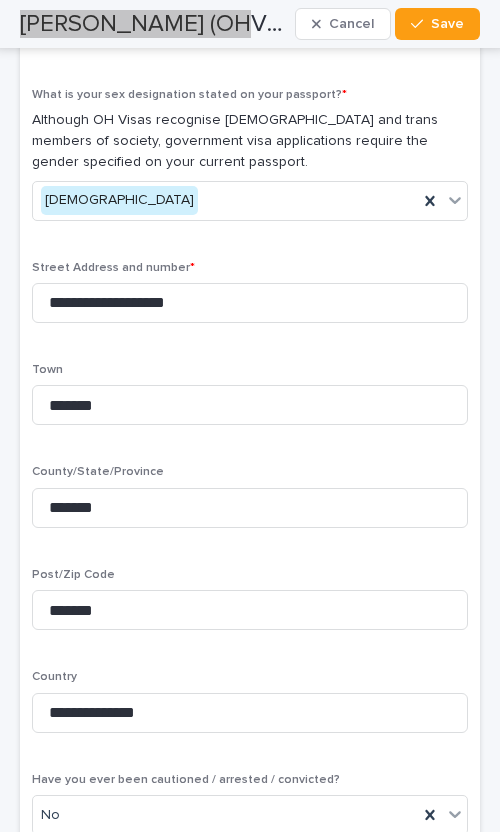 scroll, scrollTop: 1839, scrollLeft: 0, axis: vertical 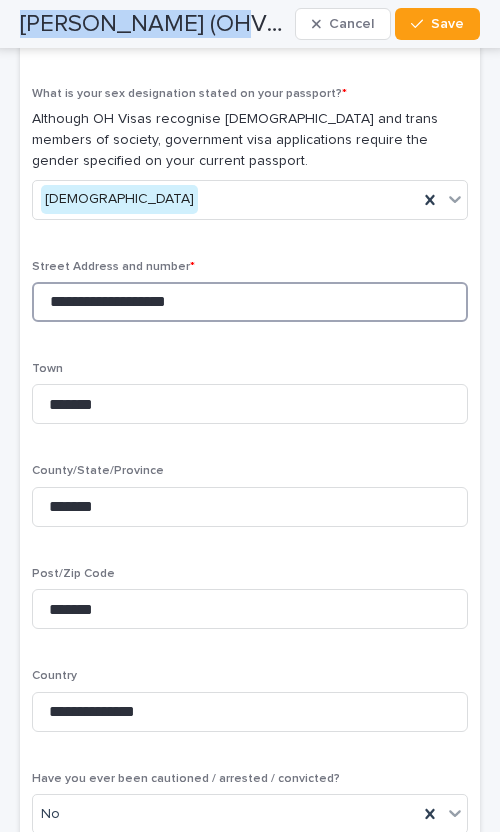 click on "**********" at bounding box center [250, 302] 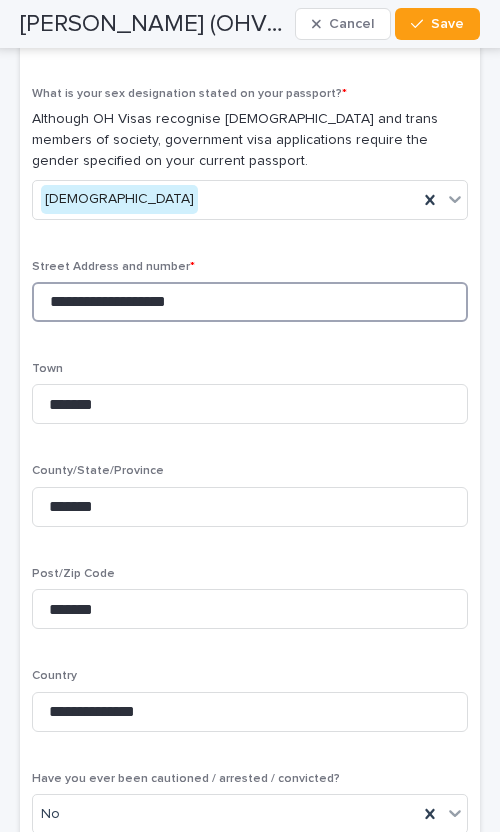 click on "**********" at bounding box center (250, 302) 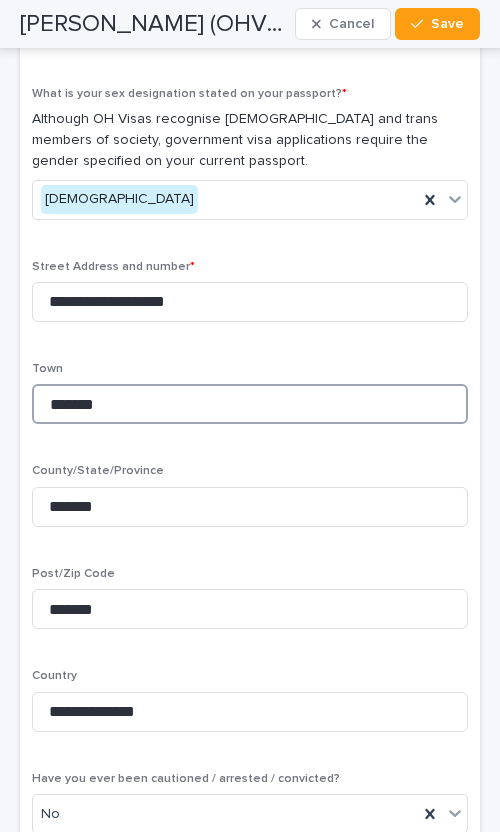 click on "*******" at bounding box center [250, 404] 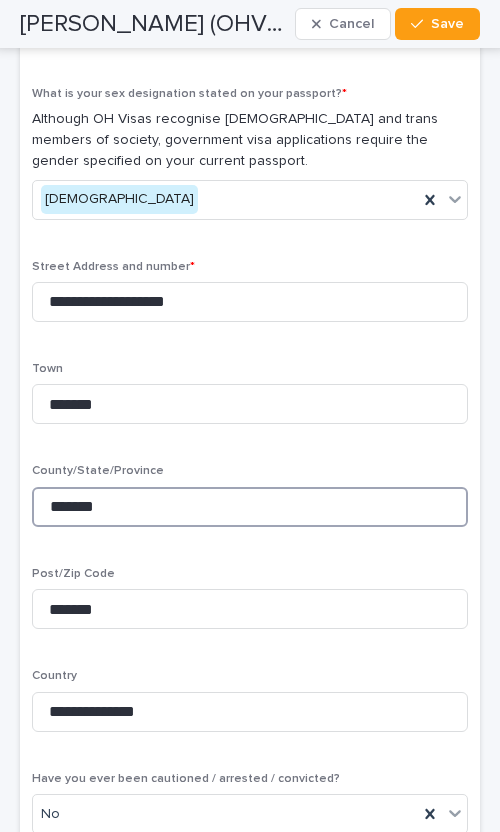 click on "*******" at bounding box center (250, 507) 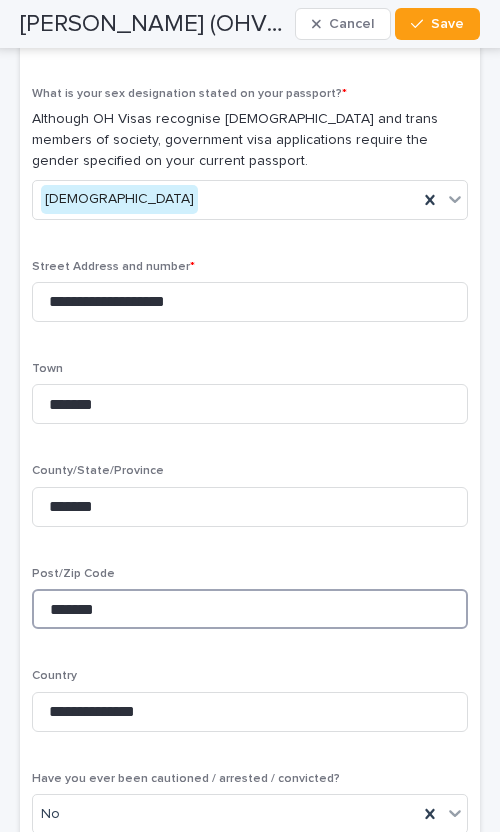 click on "*******" at bounding box center [250, 609] 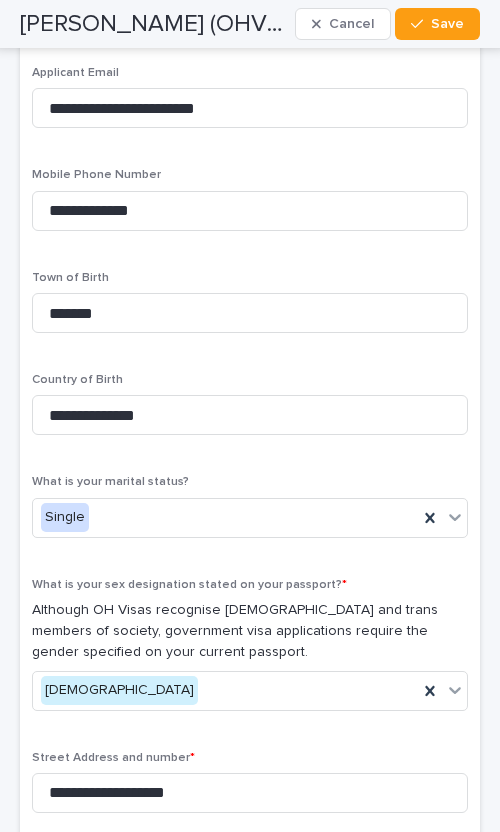 scroll, scrollTop: 1345, scrollLeft: 0, axis: vertical 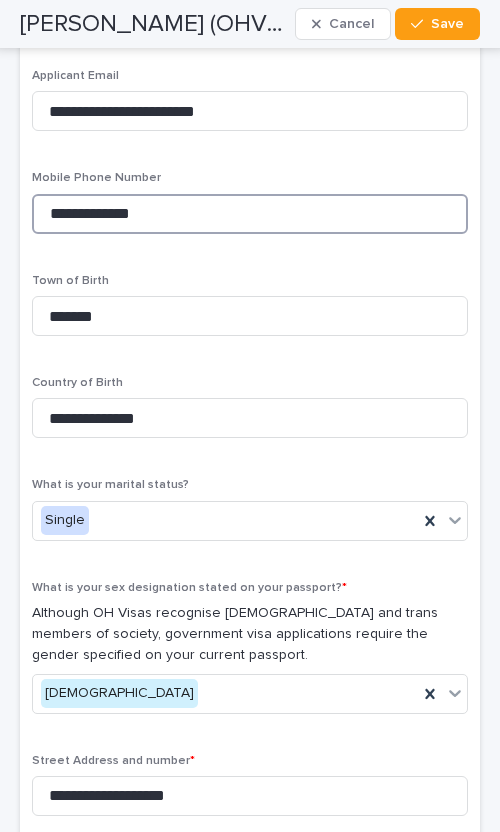click on "**********" at bounding box center (250, 214) 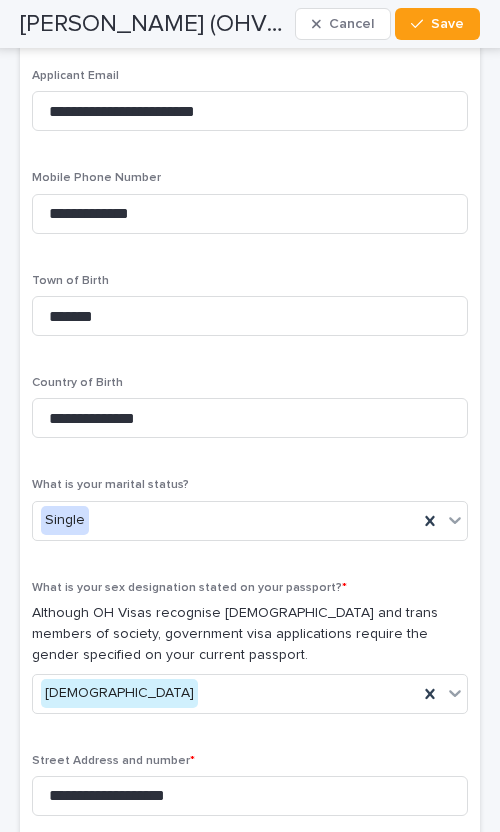 click on "Michael Ian Ryles (OHV#103501)" at bounding box center (153, 24) 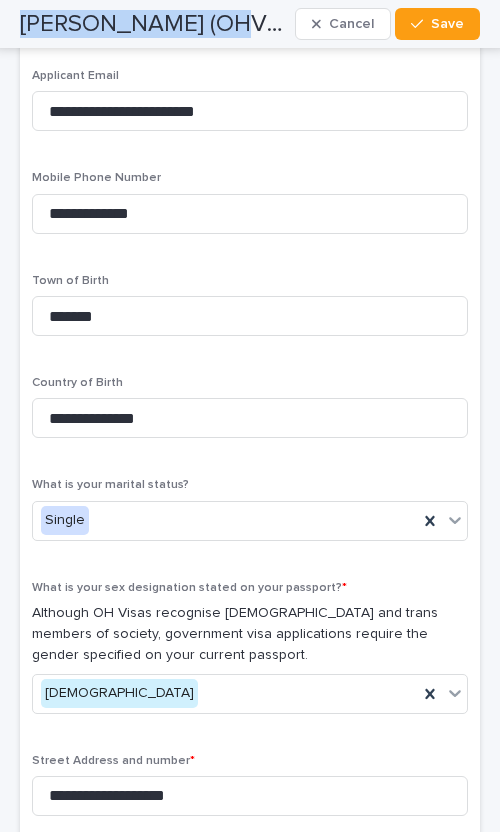 drag, startPoint x: 84, startPoint y: 26, endPoint x: 173, endPoint y: 26, distance: 89 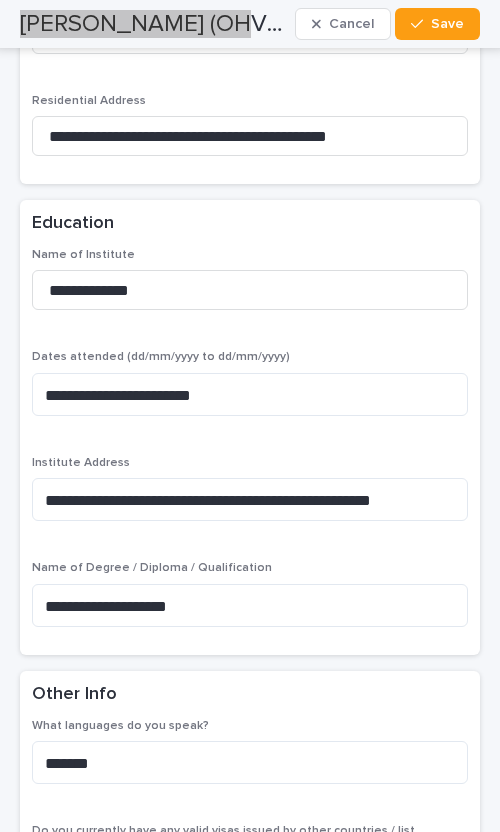 scroll, scrollTop: 9784, scrollLeft: 0, axis: vertical 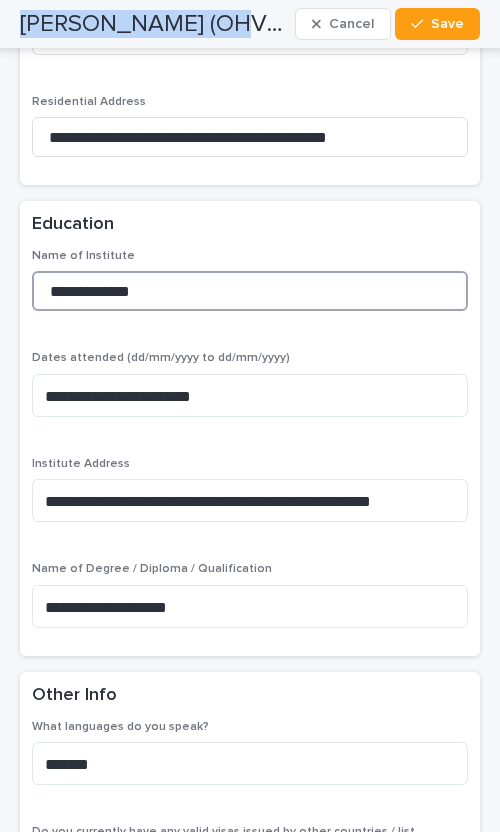 click on "**********" at bounding box center (250, 291) 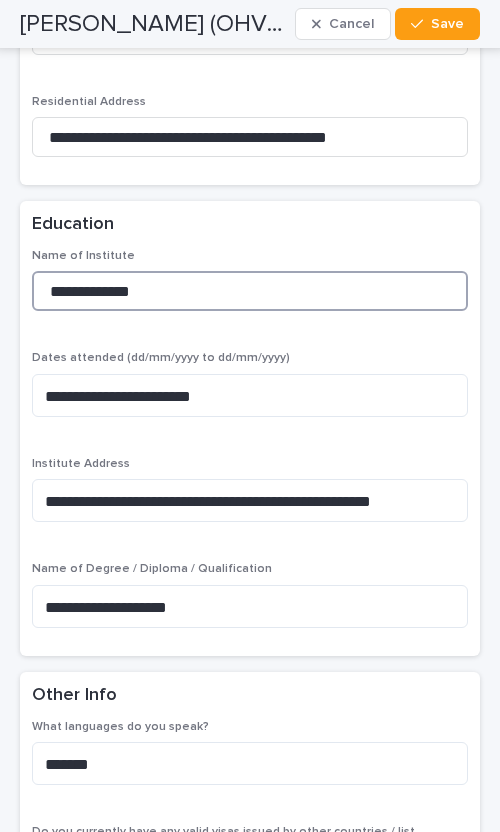 drag, startPoint x: 74, startPoint y: 215, endPoint x: 151, endPoint y: 212, distance: 77.05842 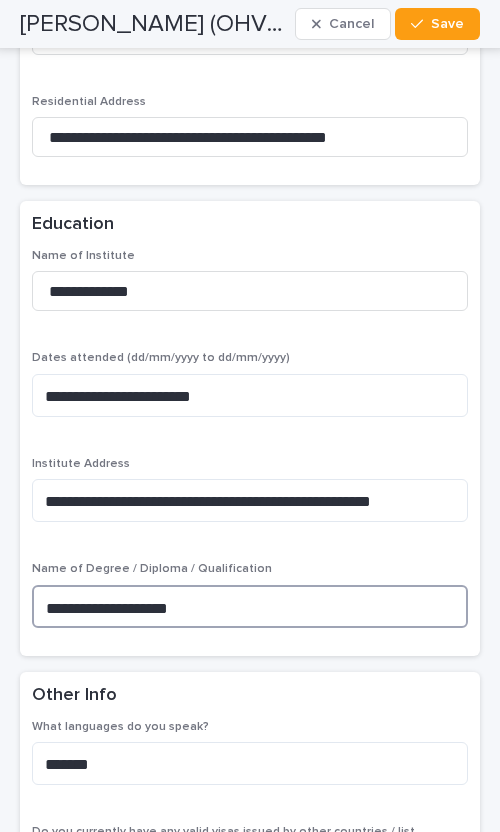click on "**********" at bounding box center (250, 606) 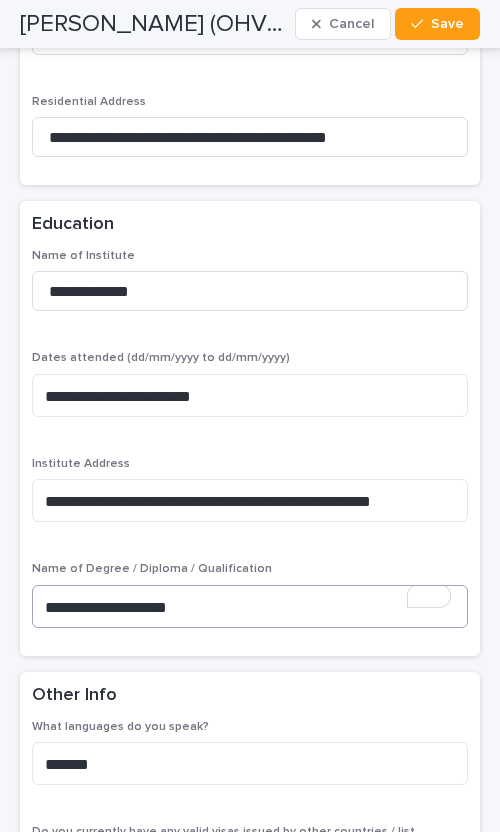 scroll, scrollTop: 9784, scrollLeft: 0, axis: vertical 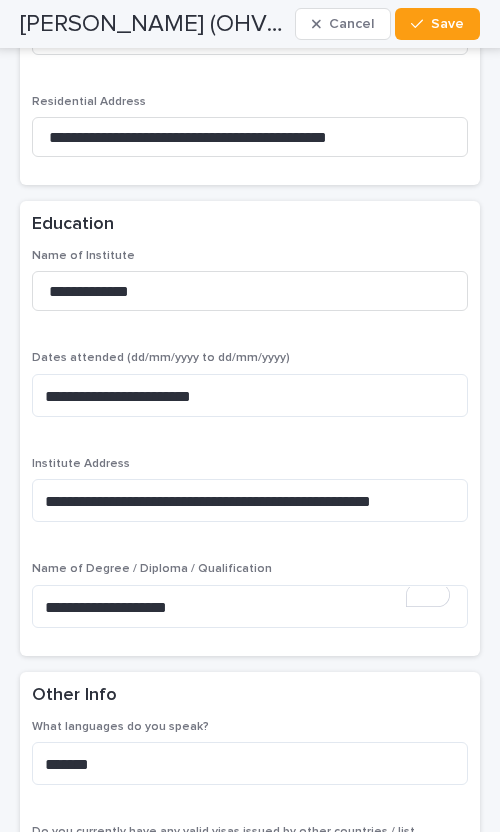 click on "**********" at bounding box center (250, 446) 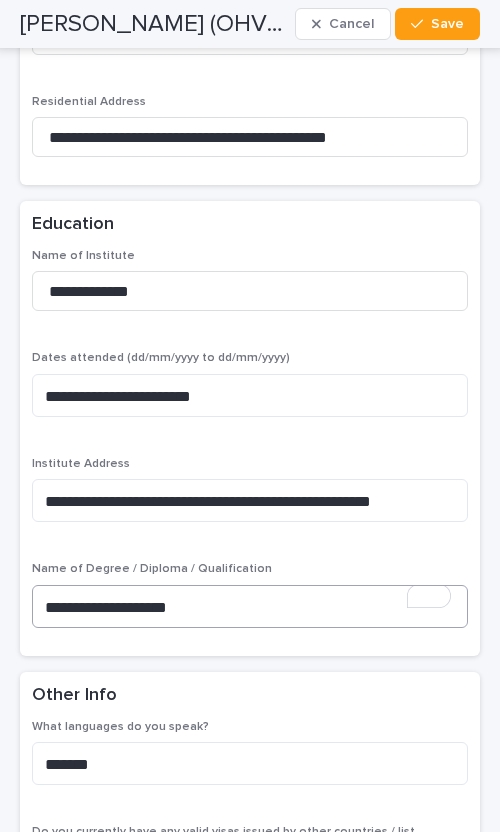 scroll, scrollTop: 9780, scrollLeft: 0, axis: vertical 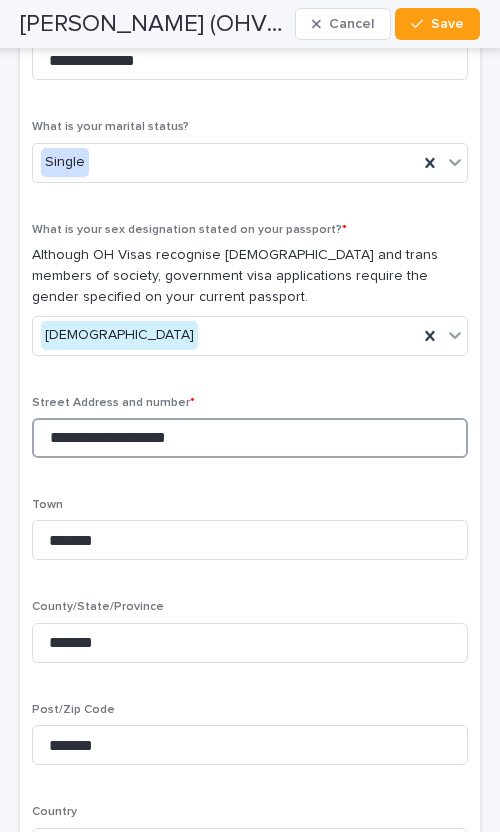 click on "**********" at bounding box center (250, 438) 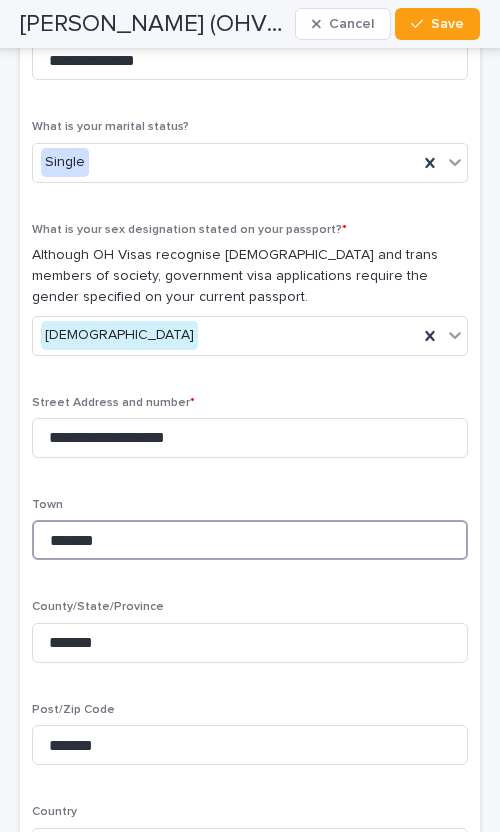 click on "*******" at bounding box center [250, 540] 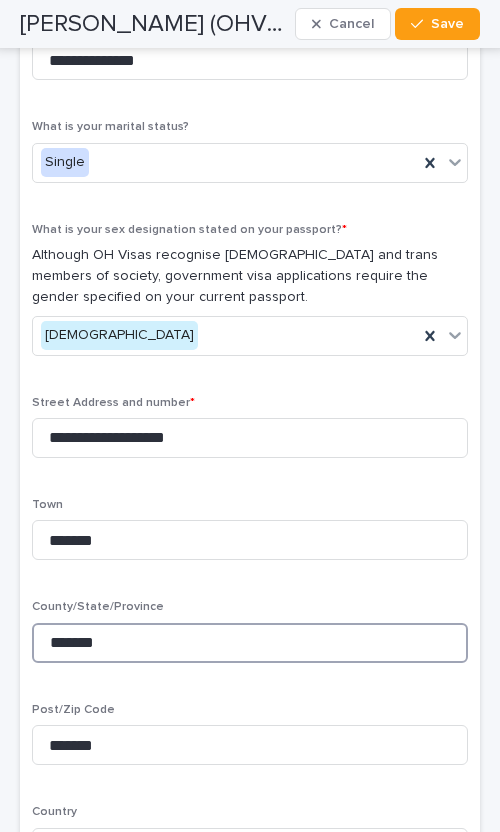 click on "*******" at bounding box center [250, 643] 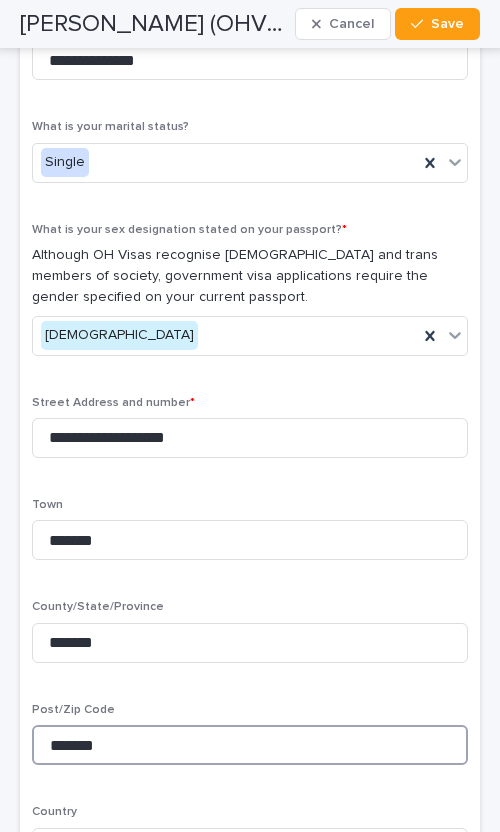 click on "*******" at bounding box center [250, 745] 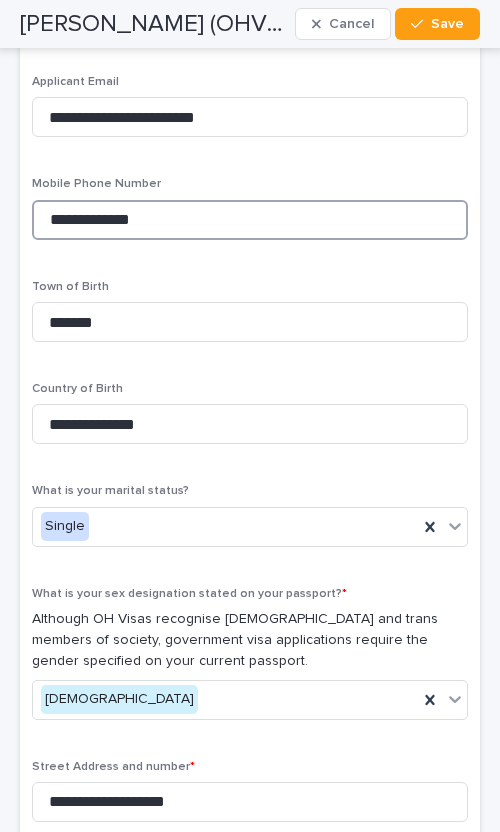 click on "**********" at bounding box center (250, 220) 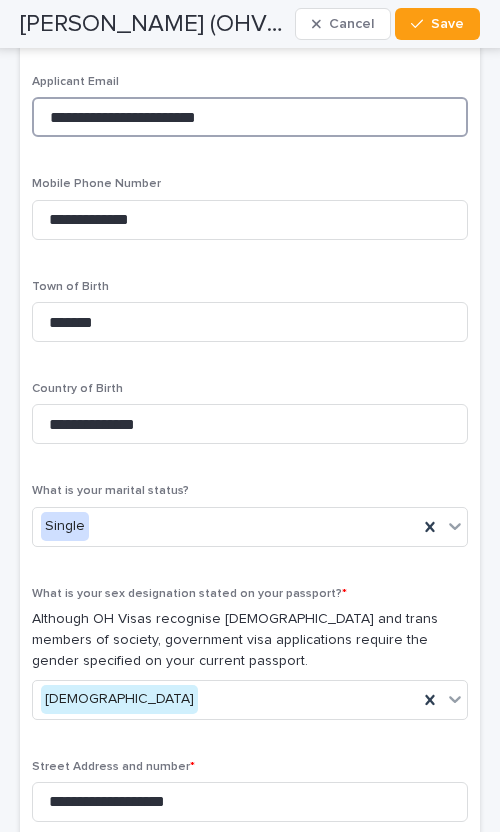 click on "**********" at bounding box center [250, 117] 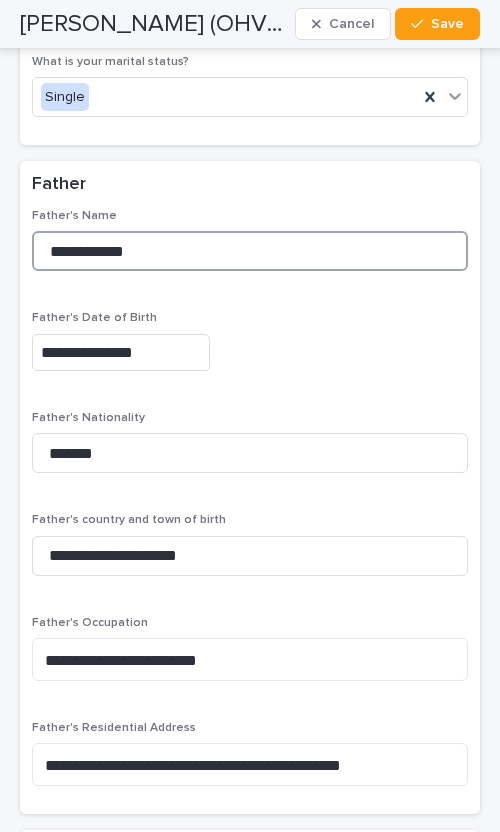 click on "**********" at bounding box center (250, 251) 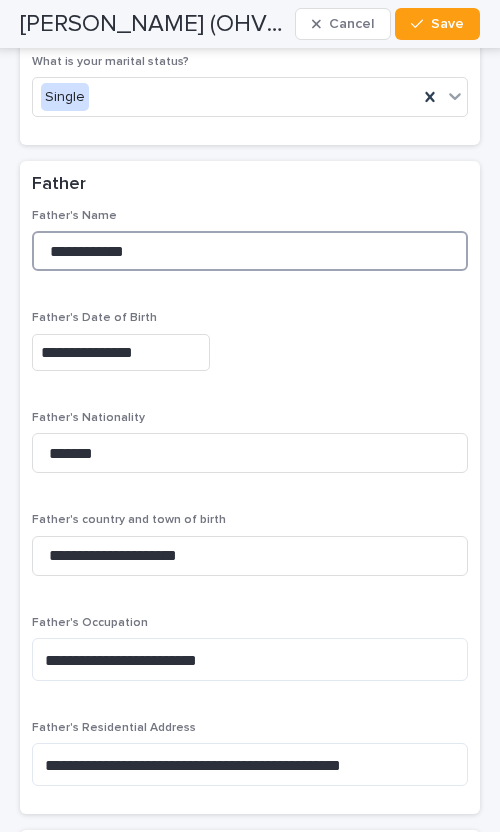 click on "**********" at bounding box center (250, 251) 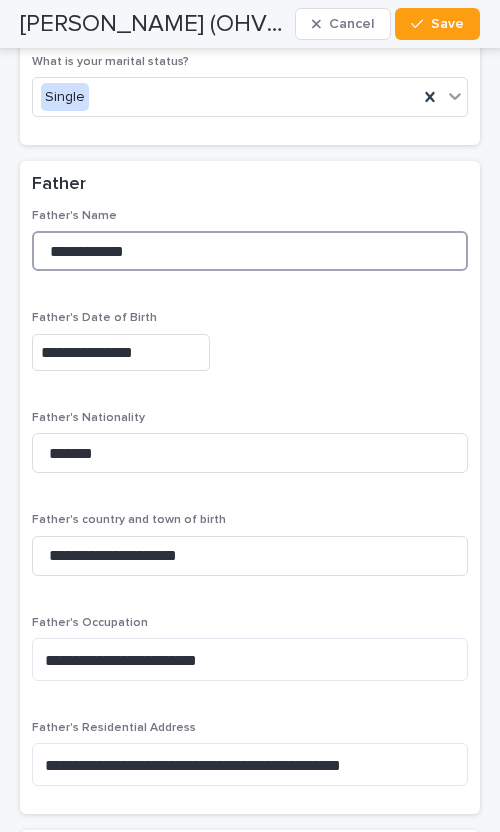 click on "**********" at bounding box center [250, 251] 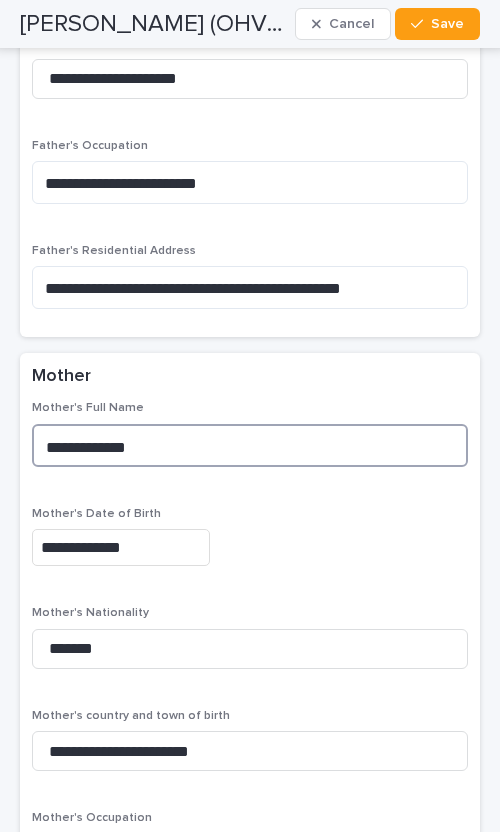 click on "**********" at bounding box center (250, 445) 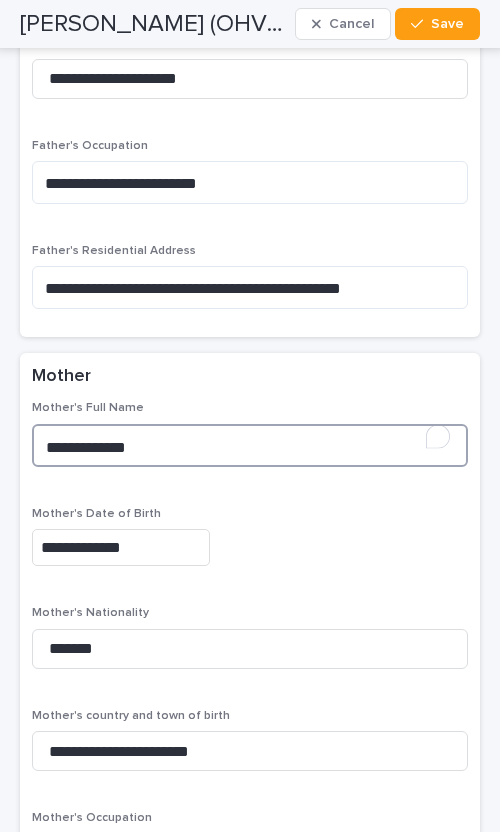 click on "**********" at bounding box center (250, 445) 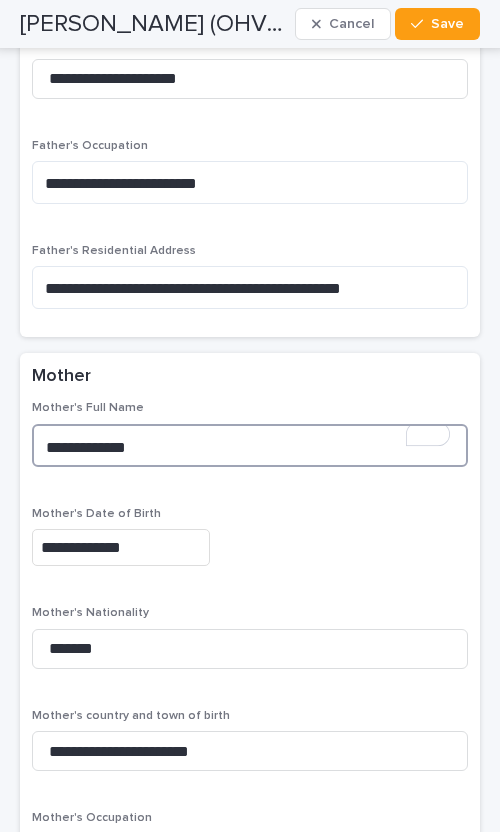 click on "**********" at bounding box center [250, 445] 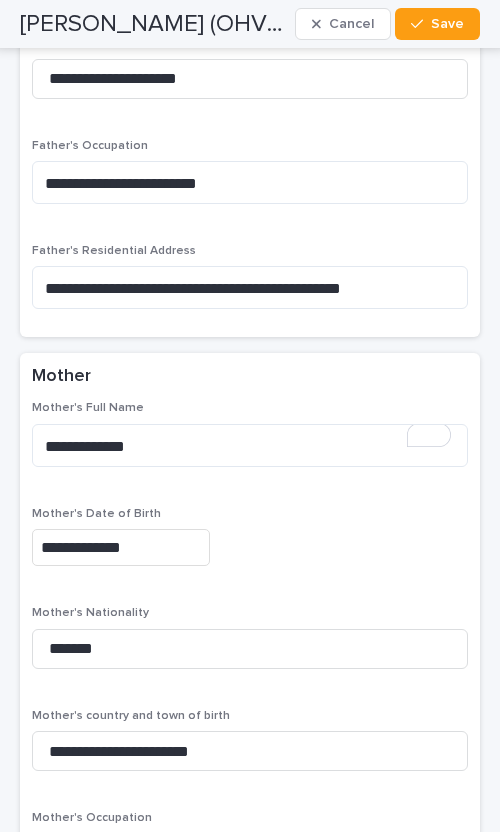 scroll, scrollTop: 8490, scrollLeft: 0, axis: vertical 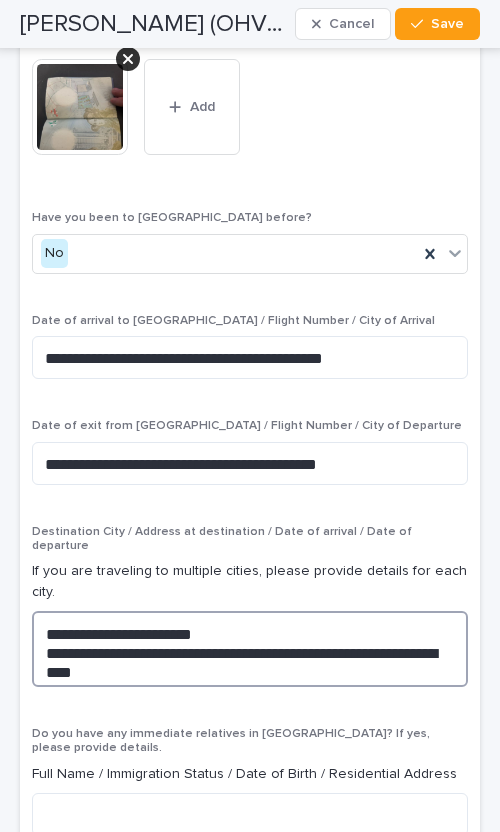 click on "**********" at bounding box center (250, 649) 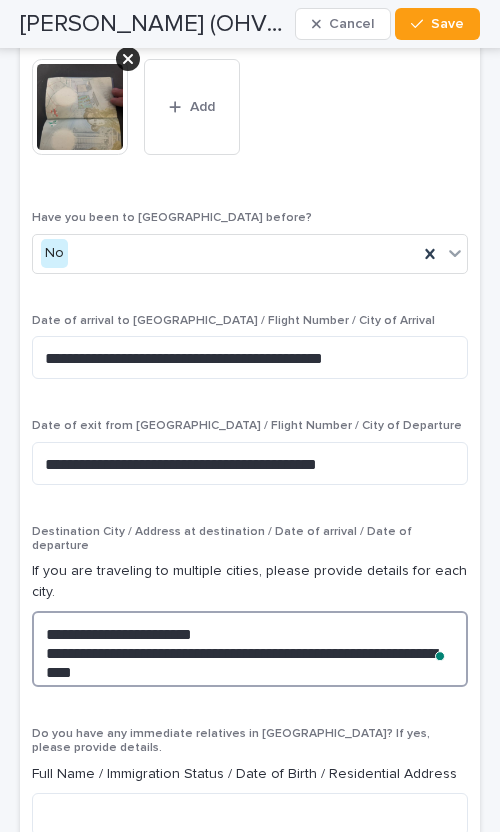 drag, startPoint x: 53, startPoint y: 591, endPoint x: 92, endPoint y: 622, distance: 49.819675 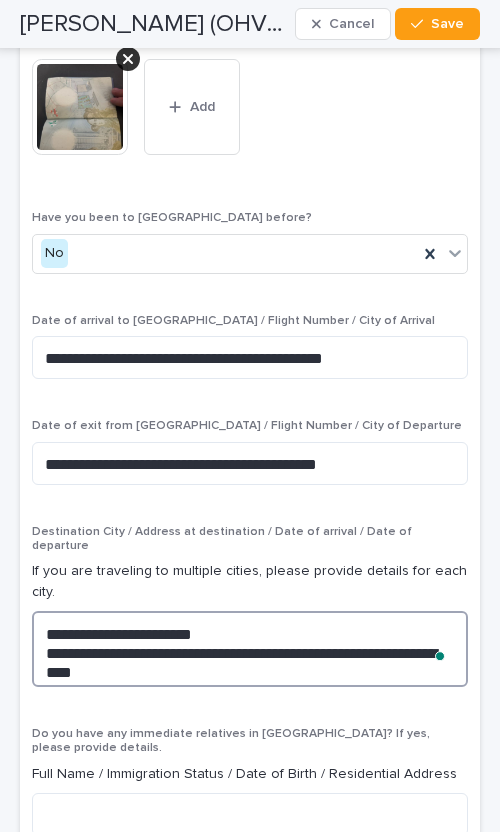 click on "**********" at bounding box center (250, 649) 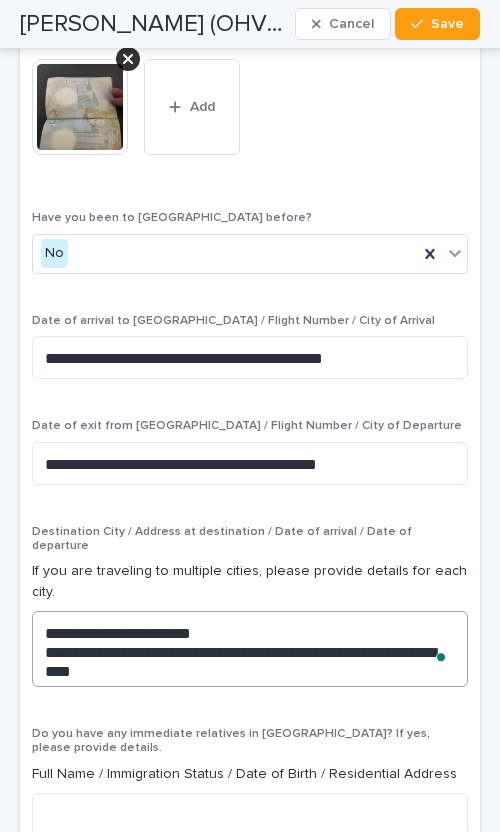 scroll, scrollTop: 5840, scrollLeft: 0, axis: vertical 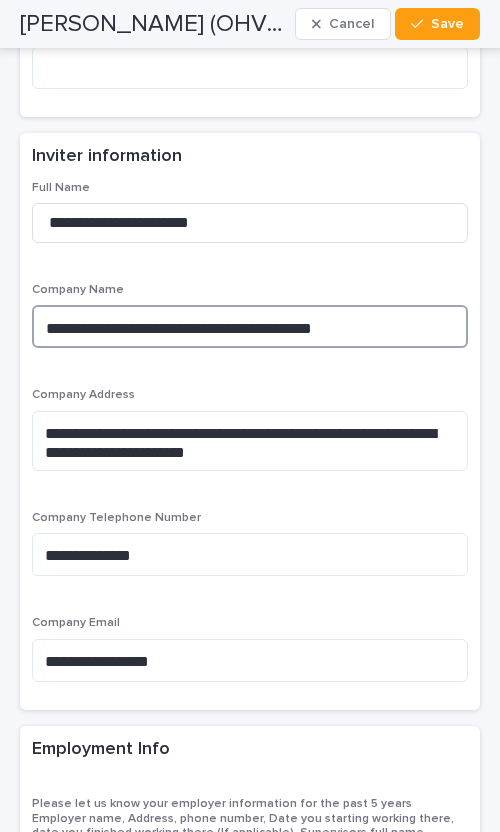 click on "**********" at bounding box center (250, 326) 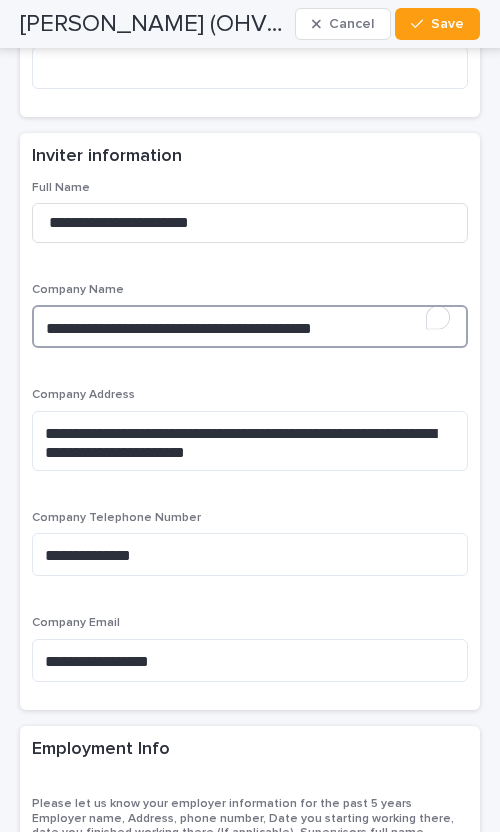 click on "**********" at bounding box center (250, 326) 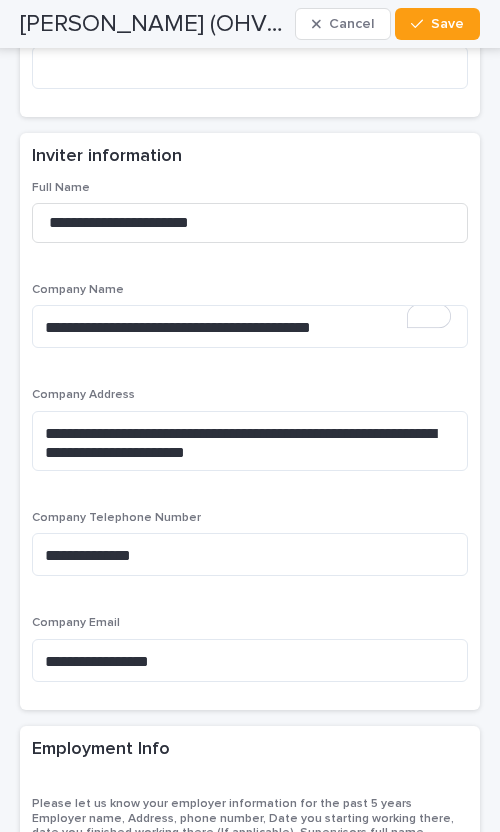scroll, scrollTop: 6587, scrollLeft: 0, axis: vertical 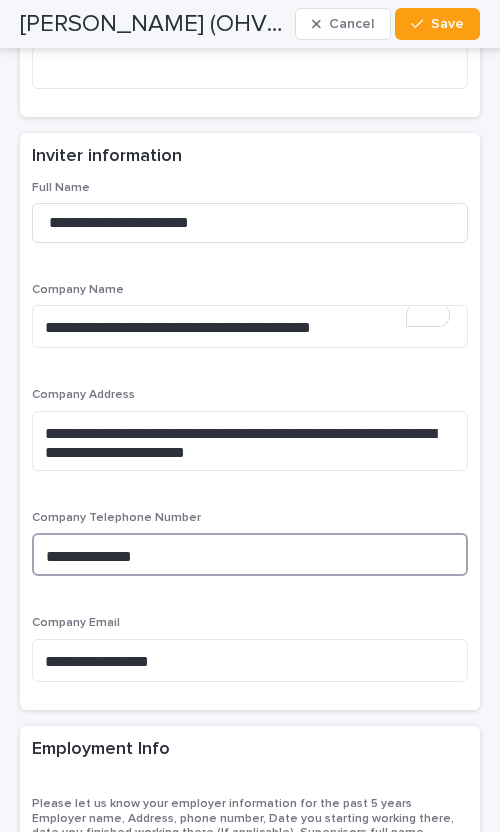 click on "**********" at bounding box center (250, 554) 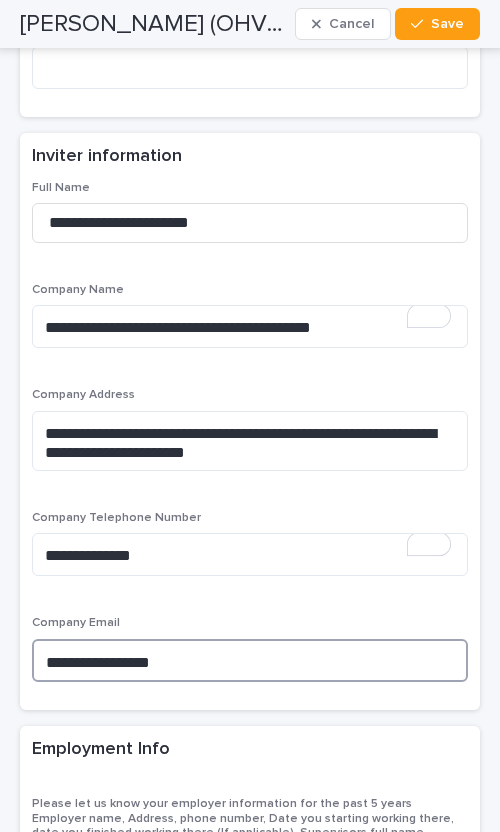 click on "**********" at bounding box center [250, 660] 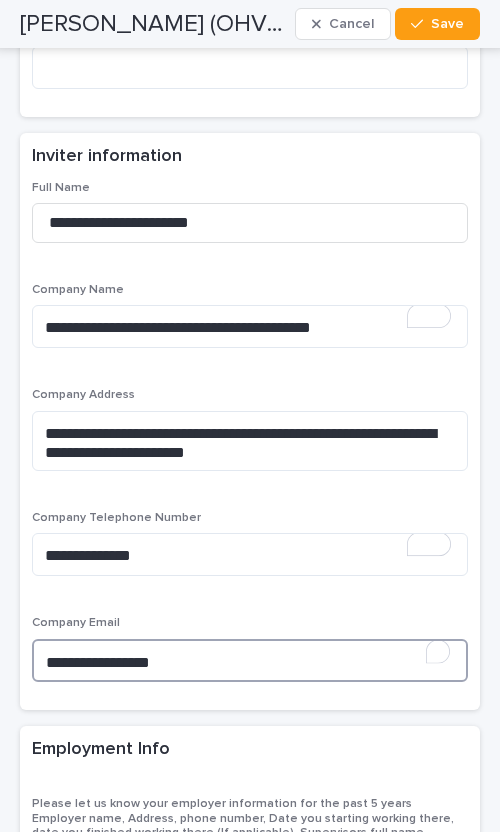 click on "**********" at bounding box center (250, 660) 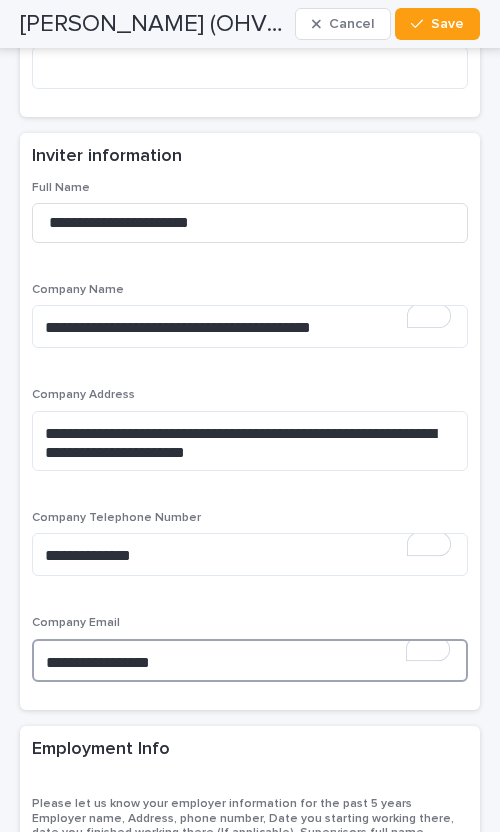 scroll, scrollTop: 6587, scrollLeft: 0, axis: vertical 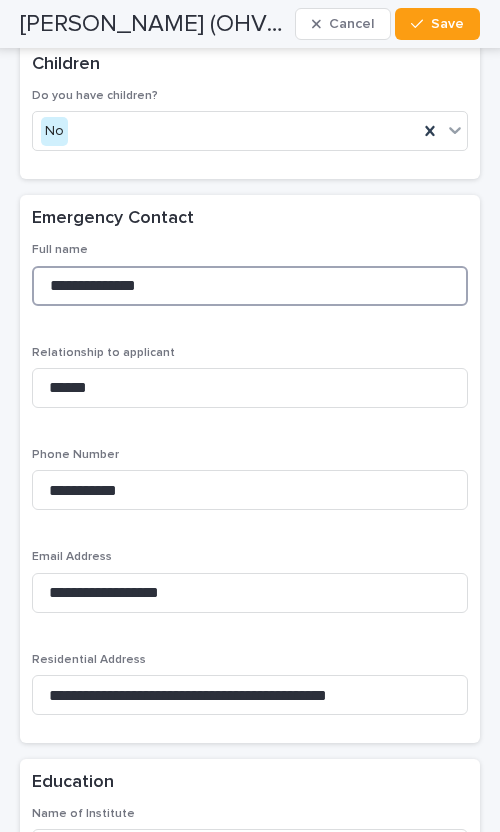 click on "**********" at bounding box center (250, 286) 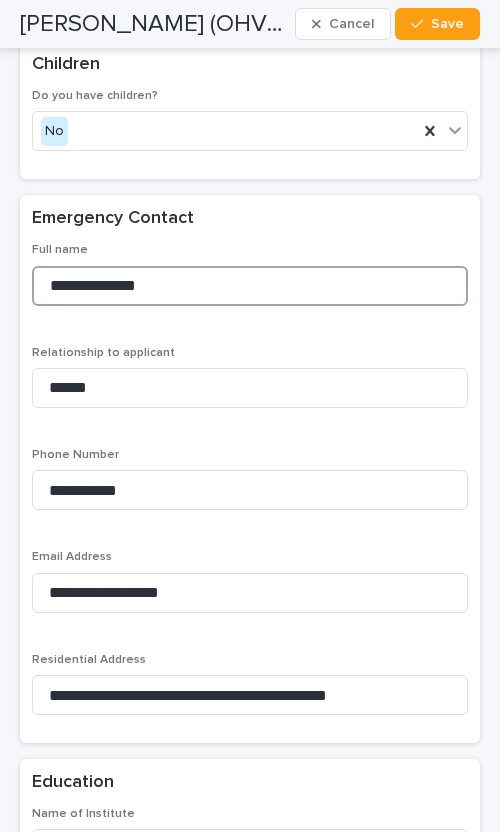click on "**********" at bounding box center (250, 286) 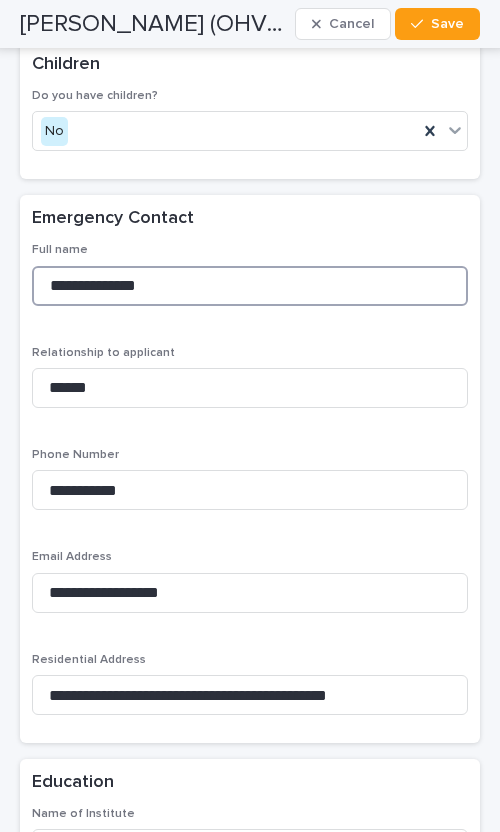 click on "**********" at bounding box center (250, 286) 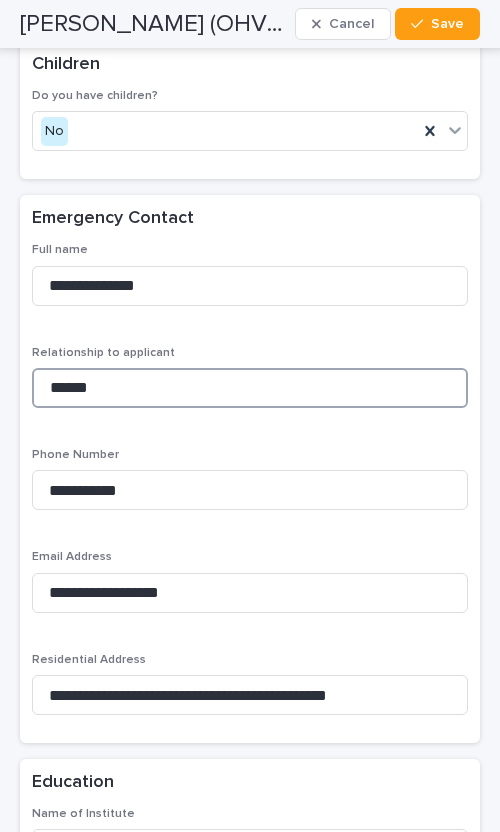 click on "******" at bounding box center [250, 388] 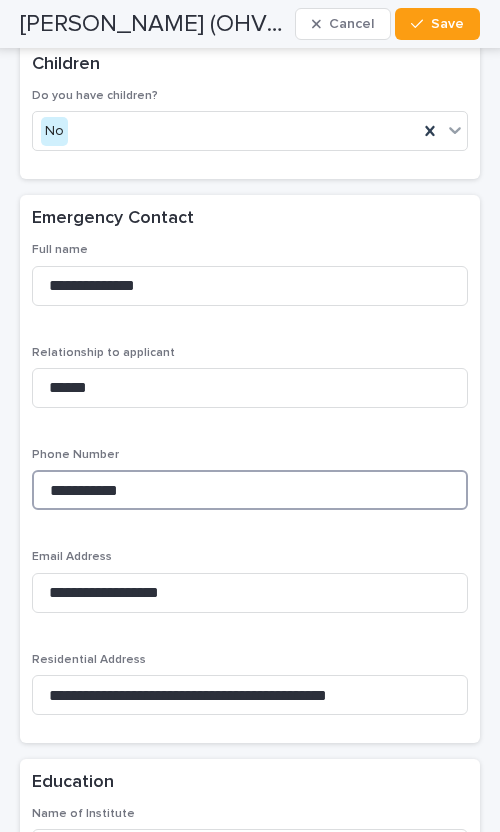 click on "**********" at bounding box center (250, 490) 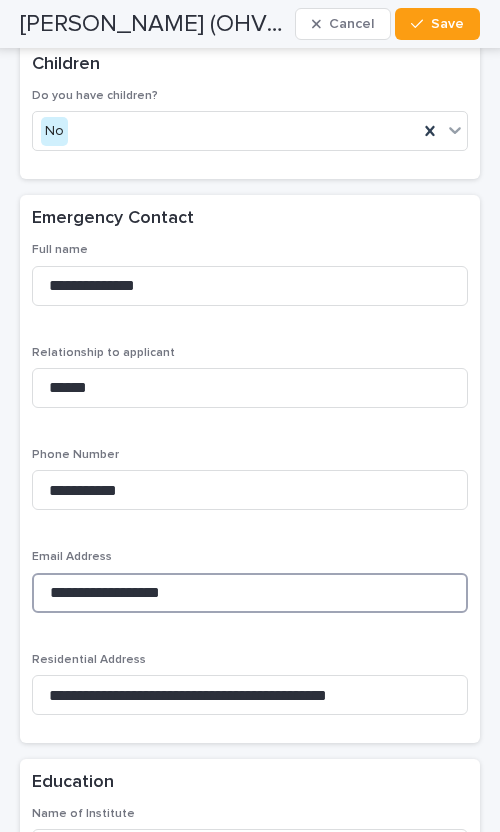 click on "**********" at bounding box center [250, 593] 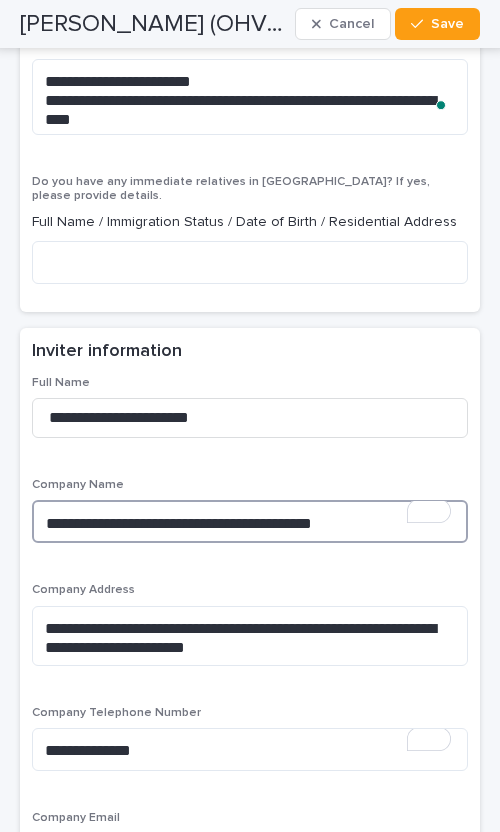 click on "**********" at bounding box center (250, 521) 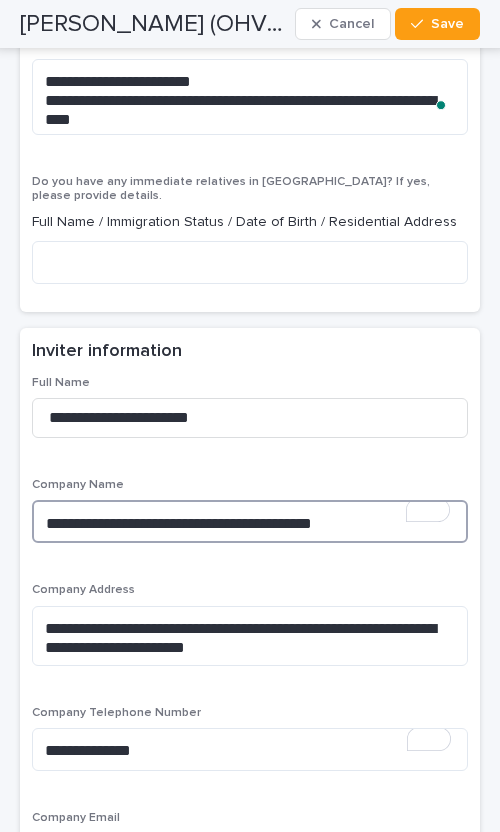 click on "**********" at bounding box center [250, 521] 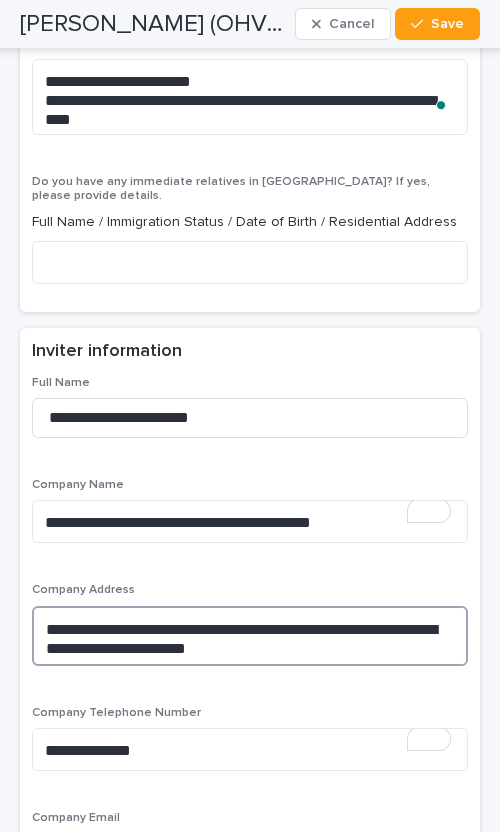 click on "**********" at bounding box center (250, 636) 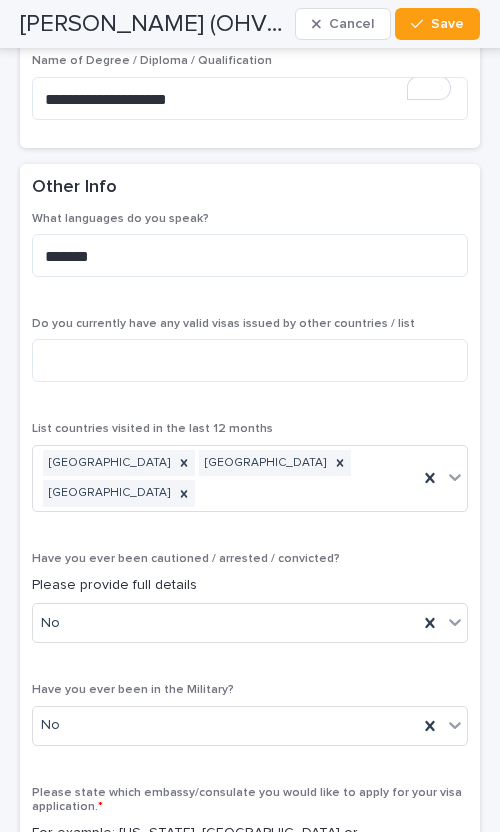 scroll, scrollTop: 10290, scrollLeft: 0, axis: vertical 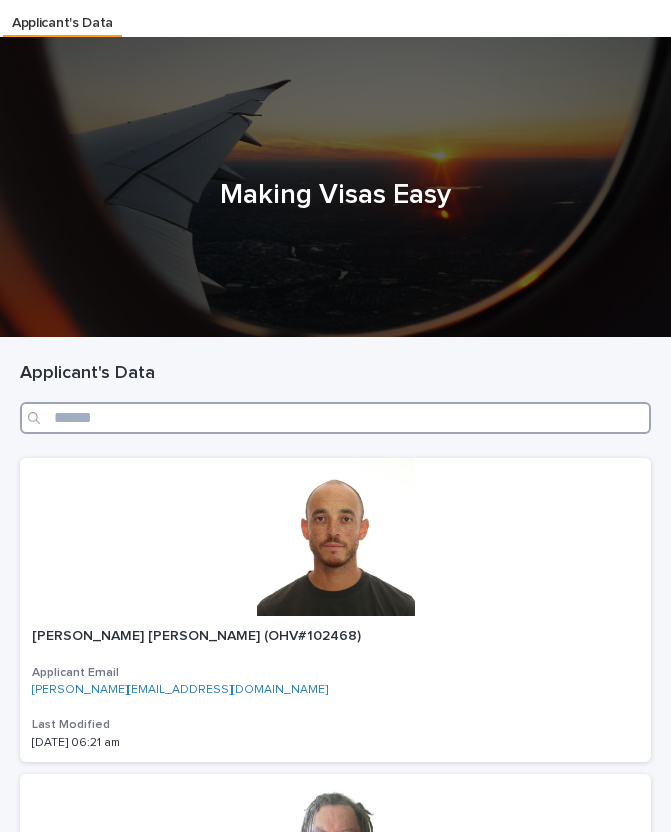 click at bounding box center (335, 418) 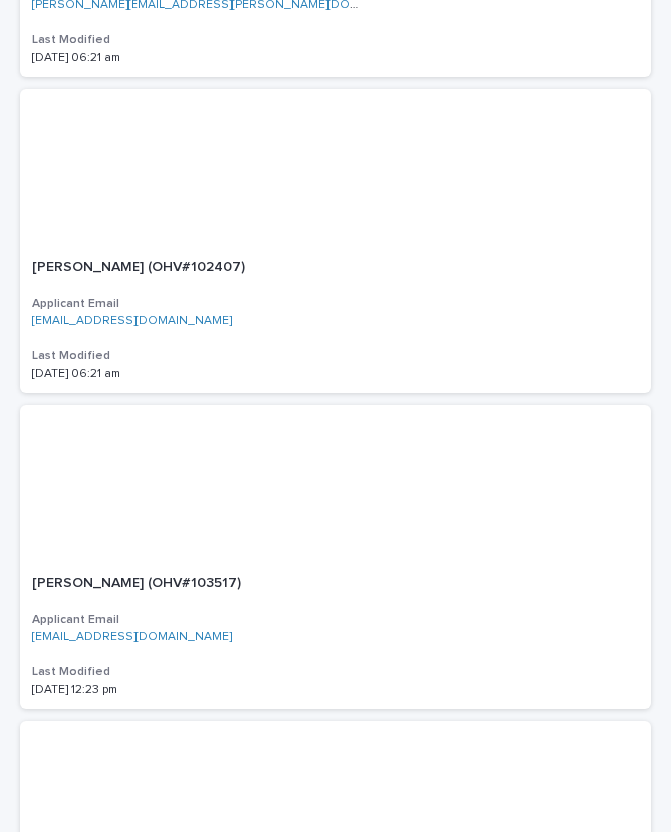 scroll, scrollTop: 1175, scrollLeft: 0, axis: vertical 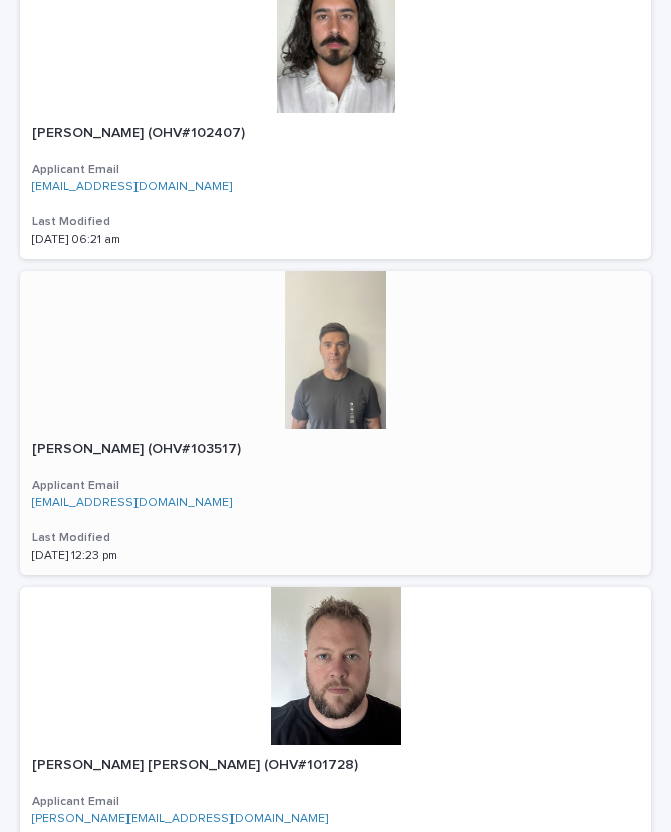 type on "******" 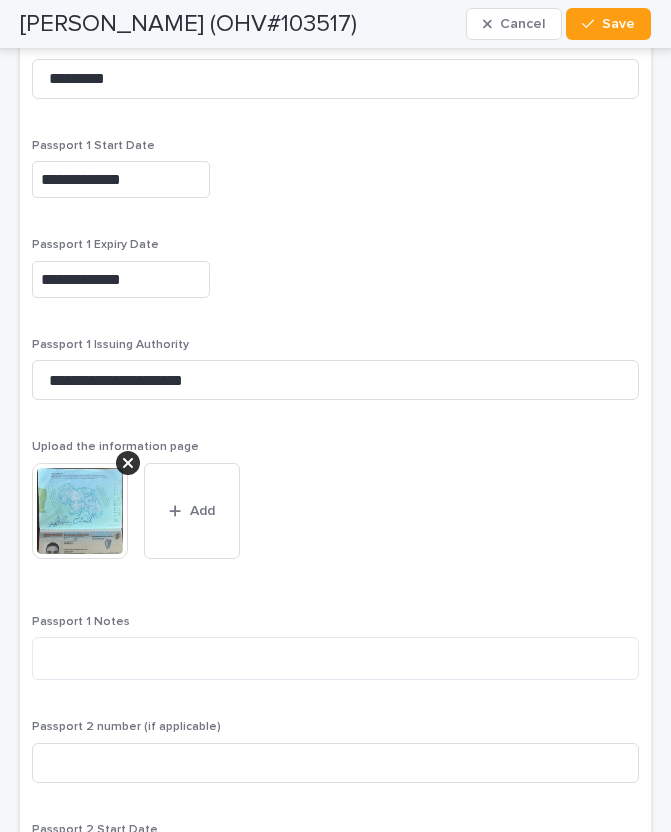 scroll, scrollTop: 2586, scrollLeft: 0, axis: vertical 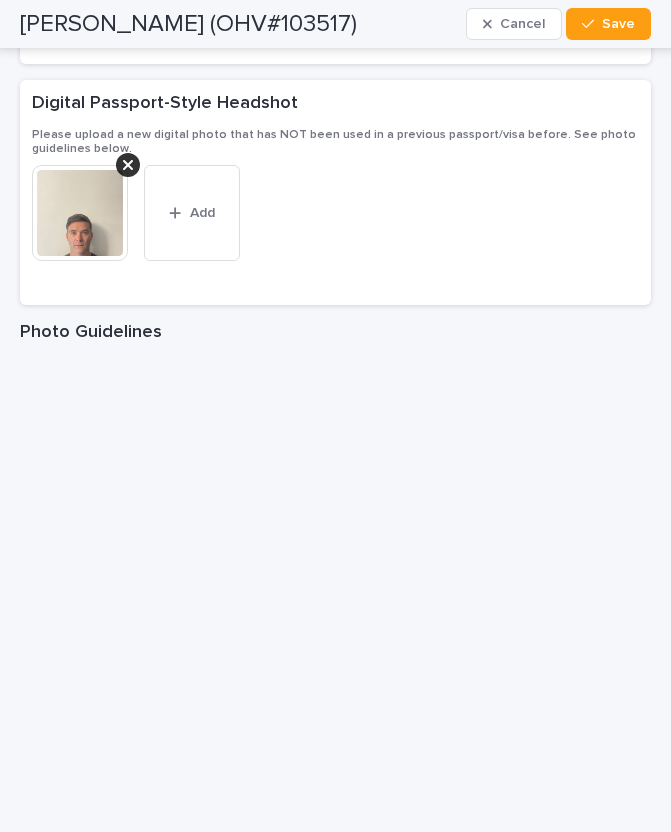 click at bounding box center [80, 213] 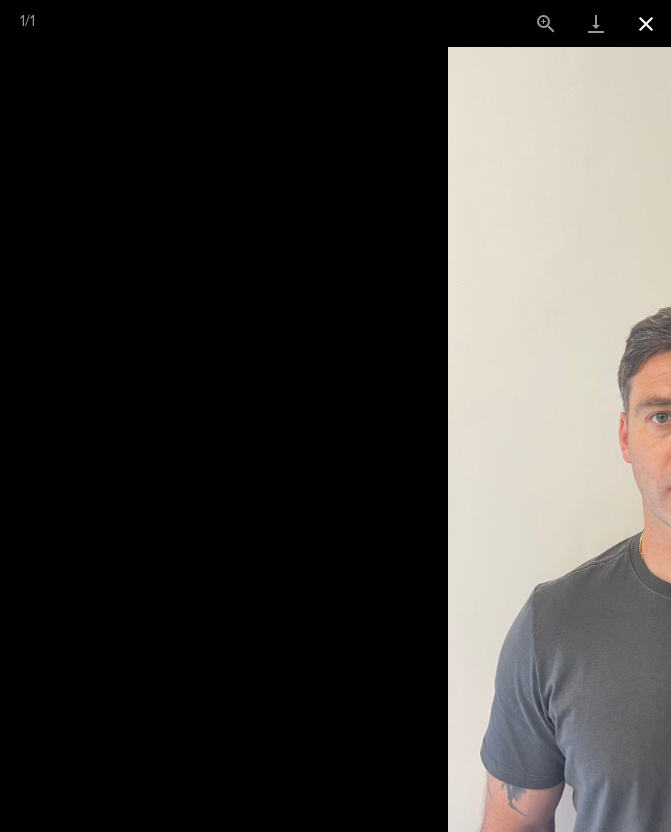 click at bounding box center (646, 23) 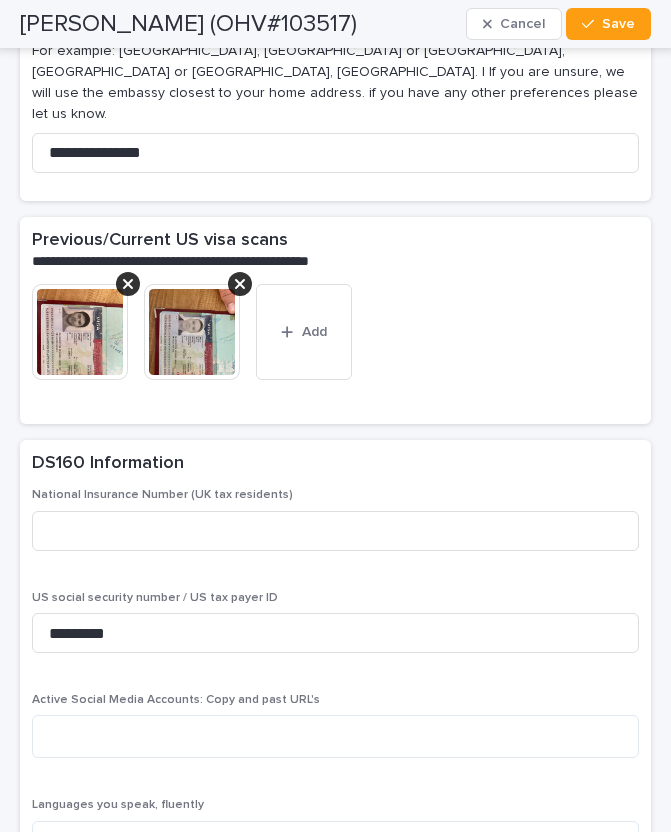 scroll, scrollTop: 5376, scrollLeft: 0, axis: vertical 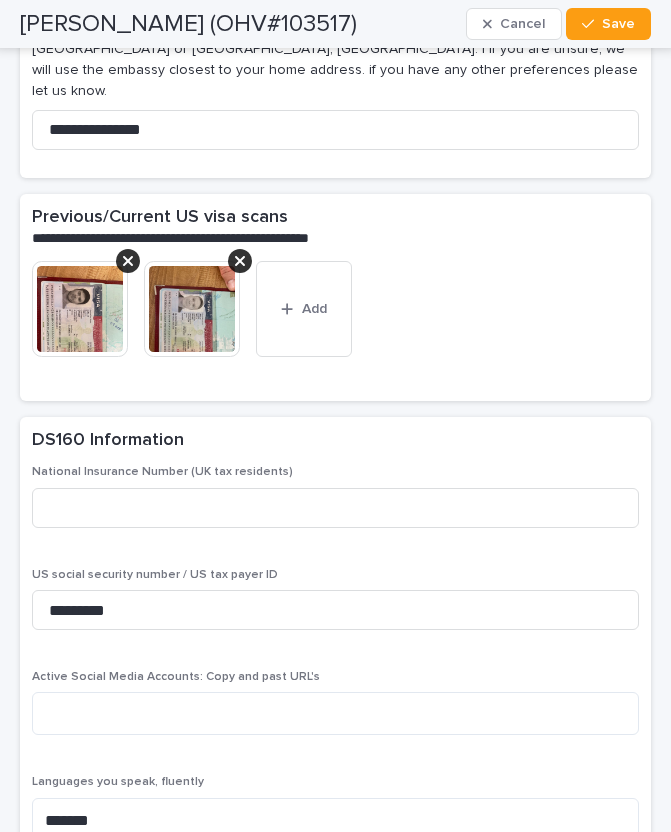 click at bounding box center (80, 309) 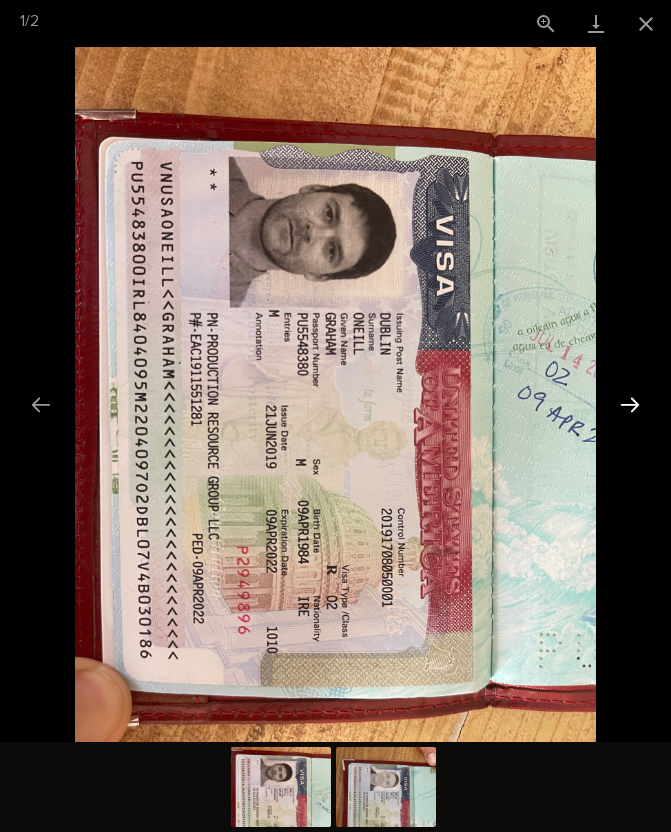 click at bounding box center (630, 404) 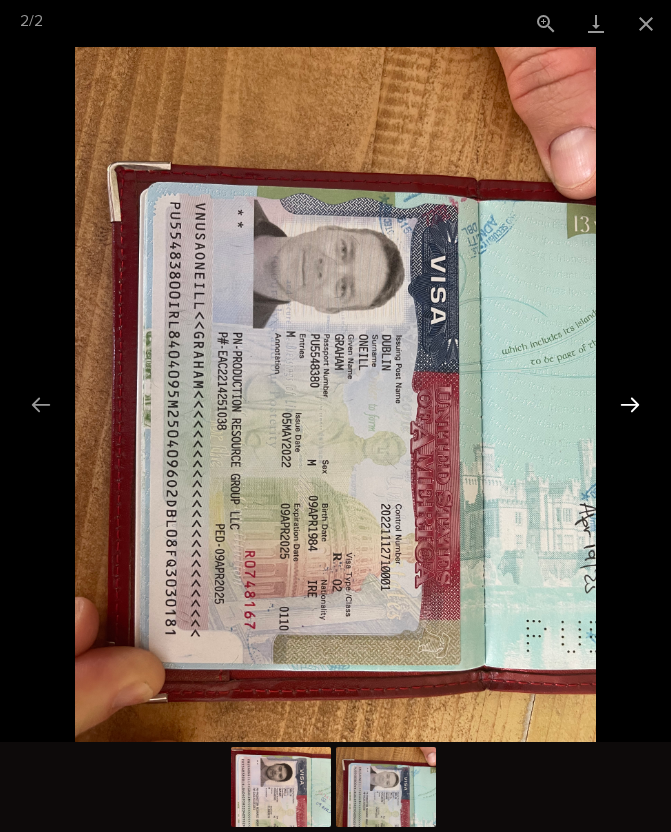 click at bounding box center [630, 404] 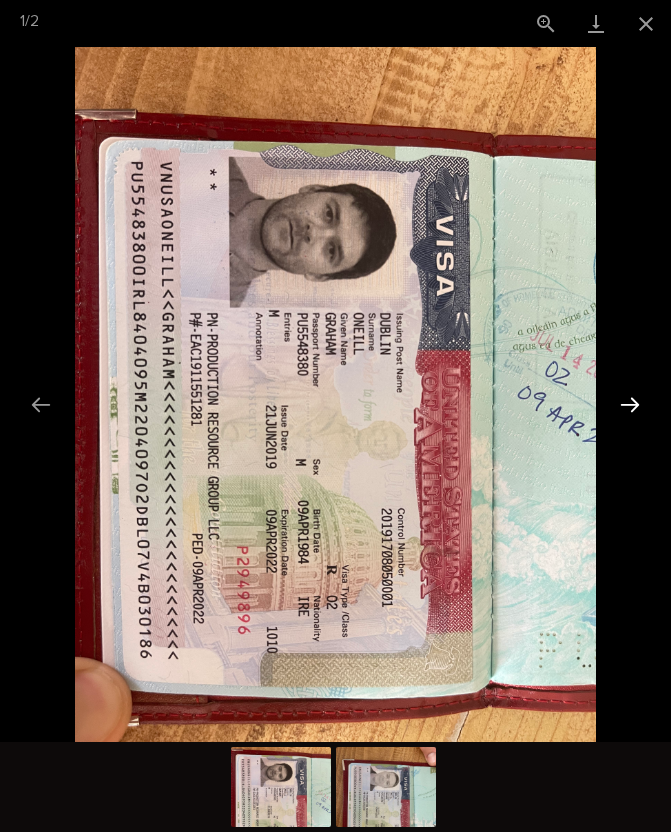 click at bounding box center (630, 404) 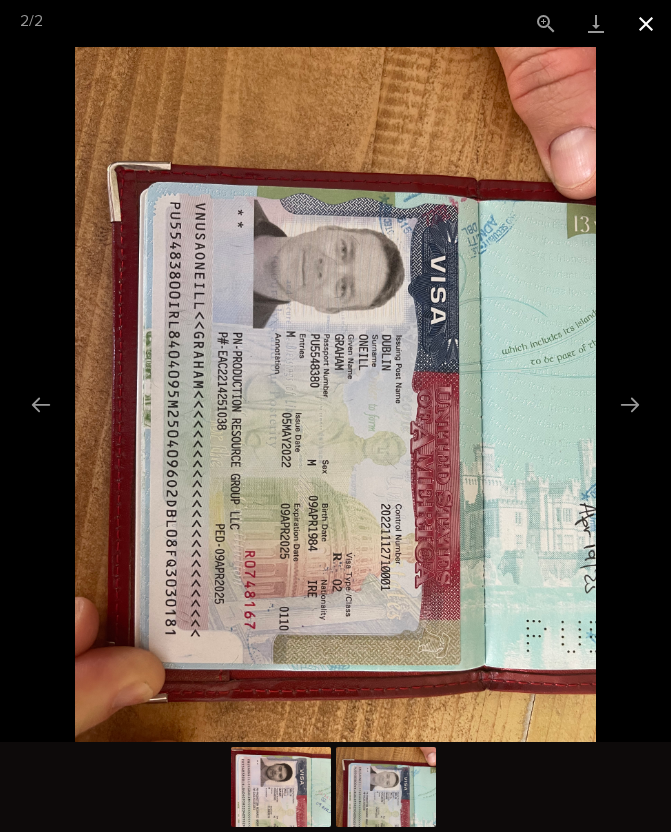 click at bounding box center (646, 23) 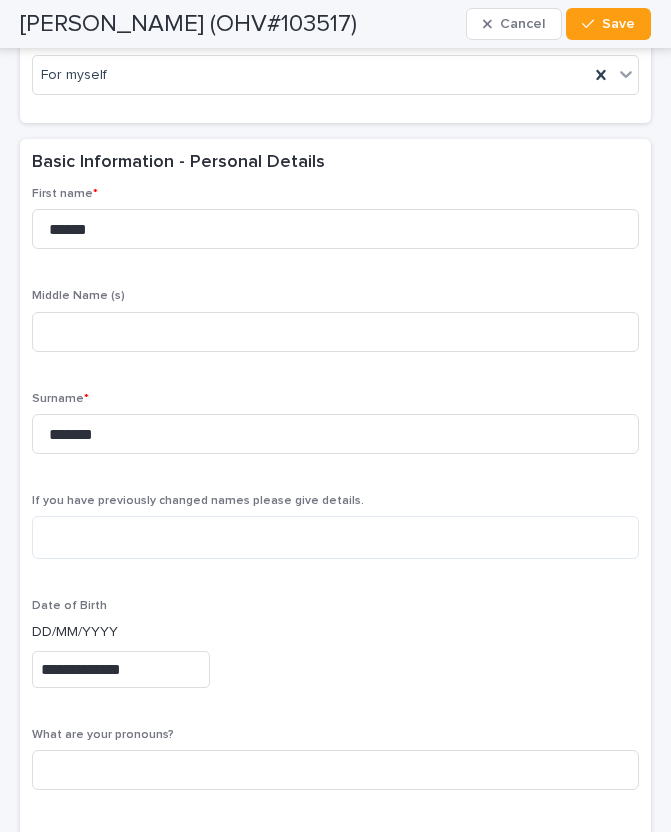 scroll, scrollTop: 453, scrollLeft: 0, axis: vertical 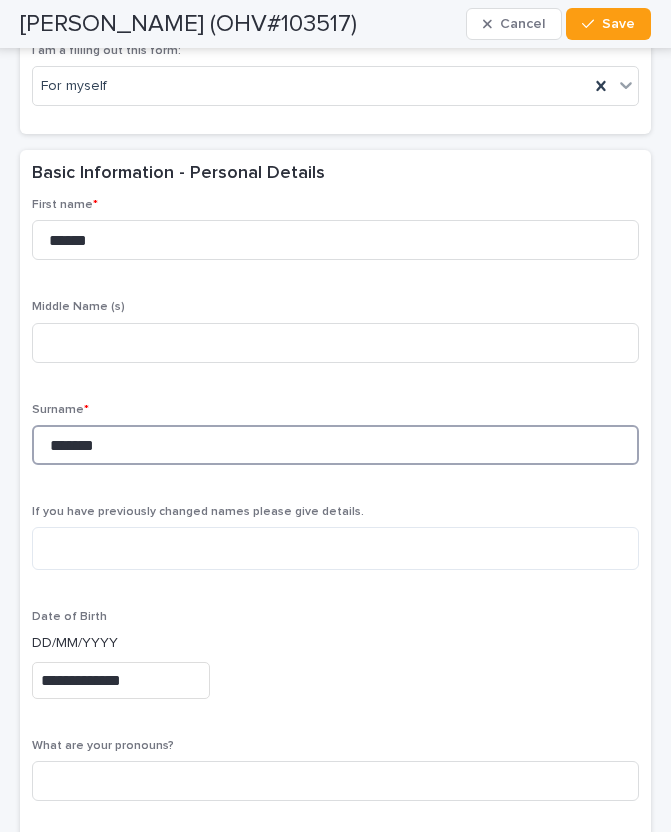 click on "*******" at bounding box center [335, 445] 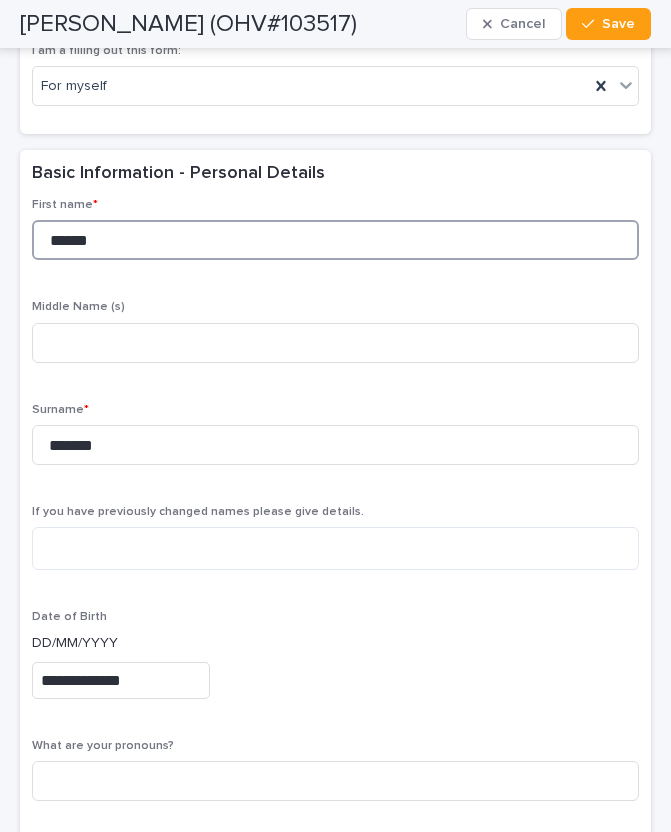 click on "******" at bounding box center (335, 240) 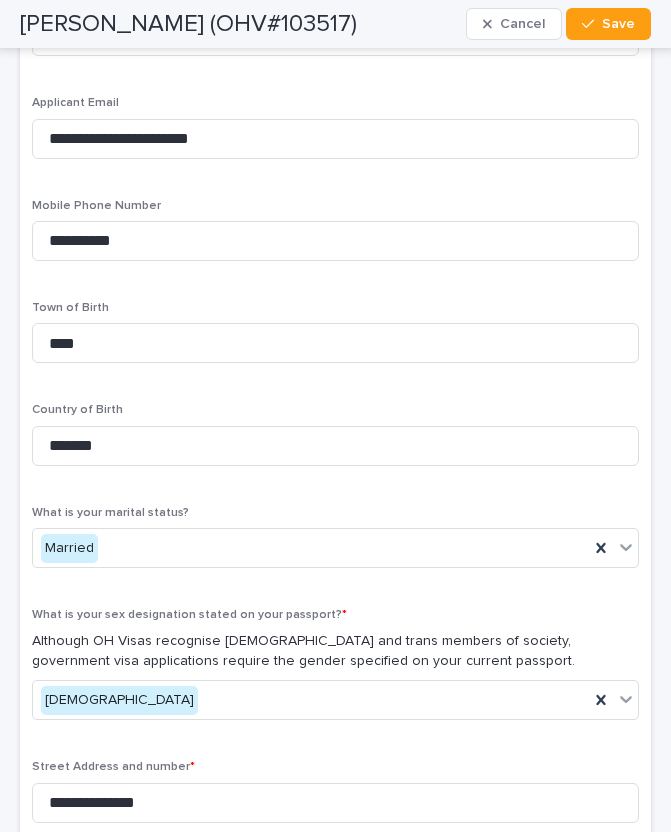 scroll, scrollTop: 1216, scrollLeft: 0, axis: vertical 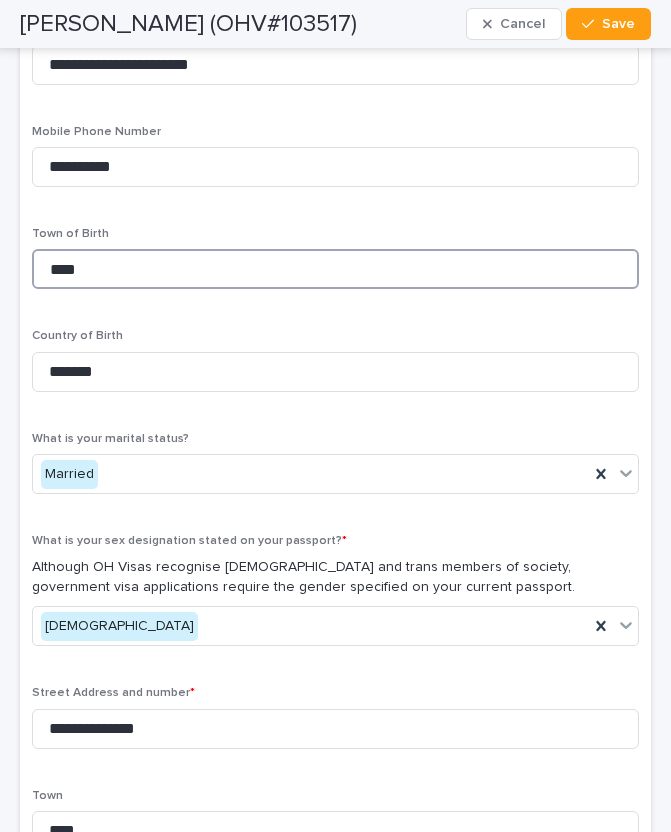 click on "****" at bounding box center [335, 269] 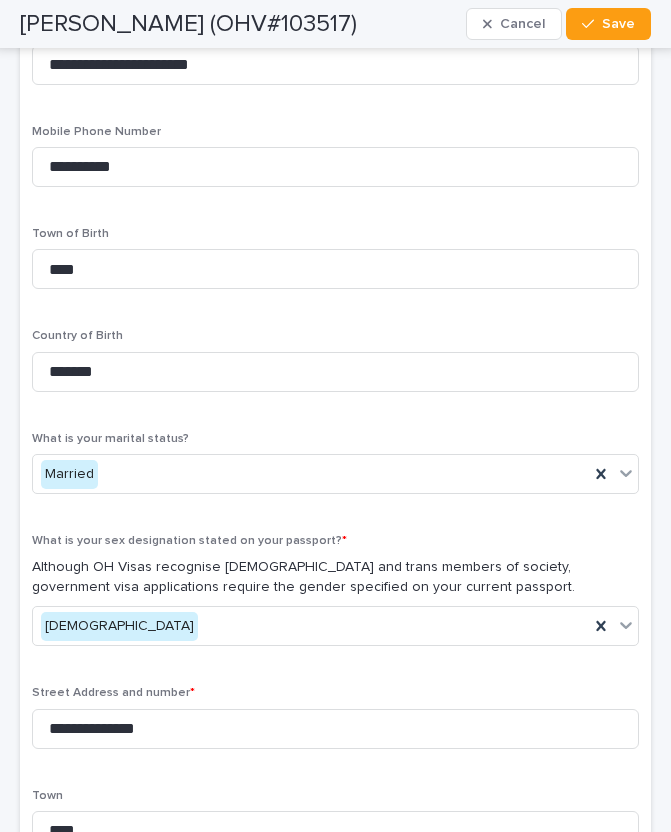 click on "[PERSON_NAME] (OHV#103517)" at bounding box center [188, 24] 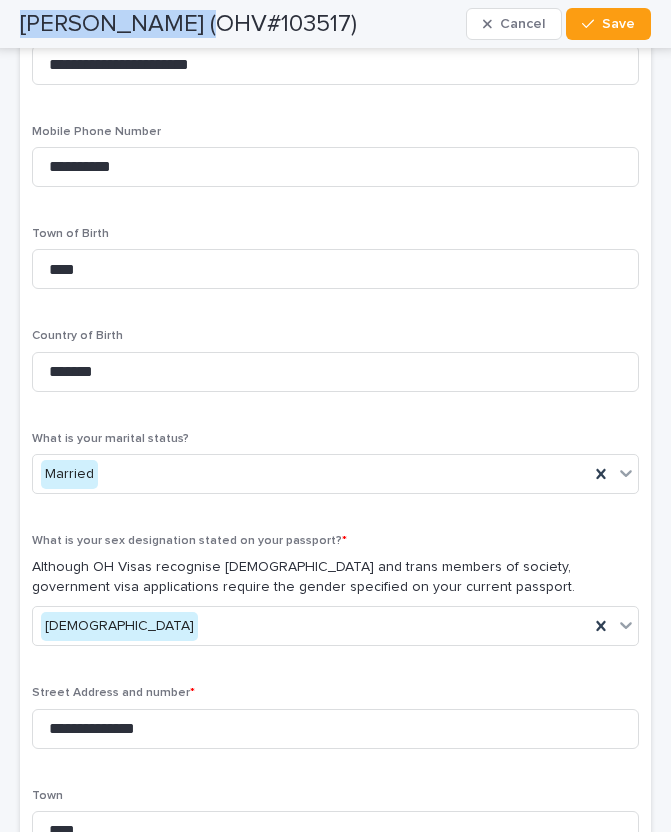 drag, startPoint x: 57, startPoint y: 23, endPoint x: 166, endPoint y: 23, distance: 109 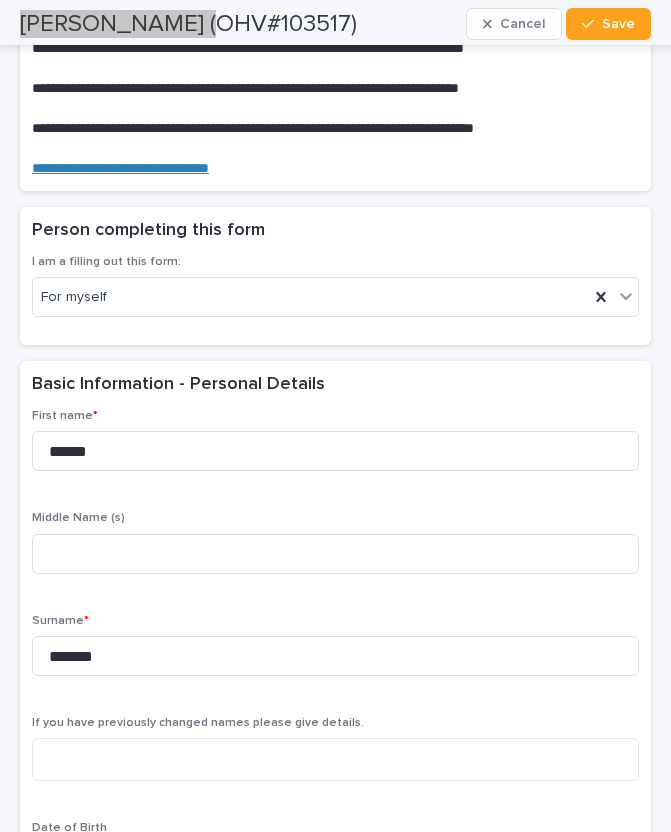 scroll, scrollTop: 0, scrollLeft: 0, axis: both 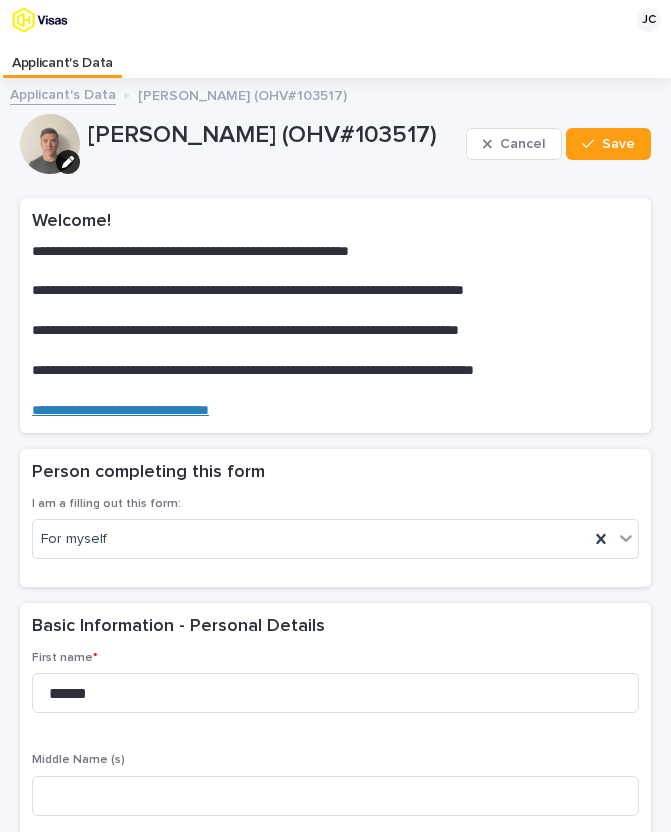 click on "[PERSON_NAME] (OHV#103517)" at bounding box center [273, 135] 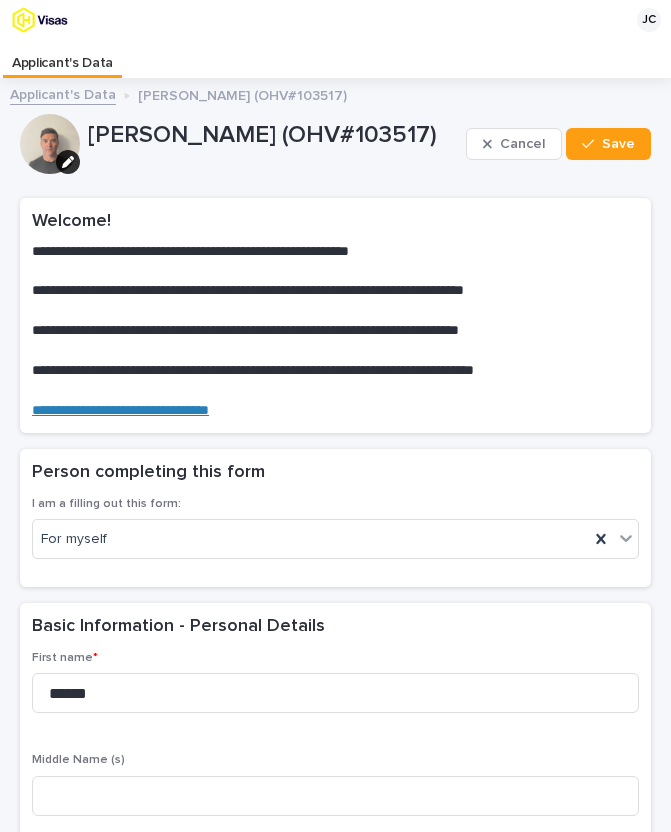 drag, startPoint x: 411, startPoint y: 133, endPoint x: 318, endPoint y: 138, distance: 93.13431 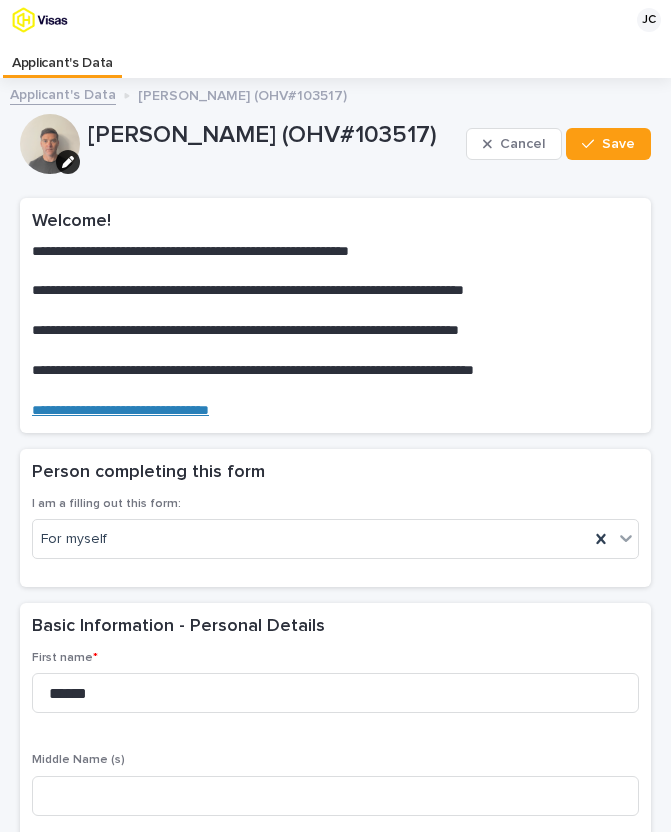 click on "[PERSON_NAME] (OHV#103517)" at bounding box center [273, 135] 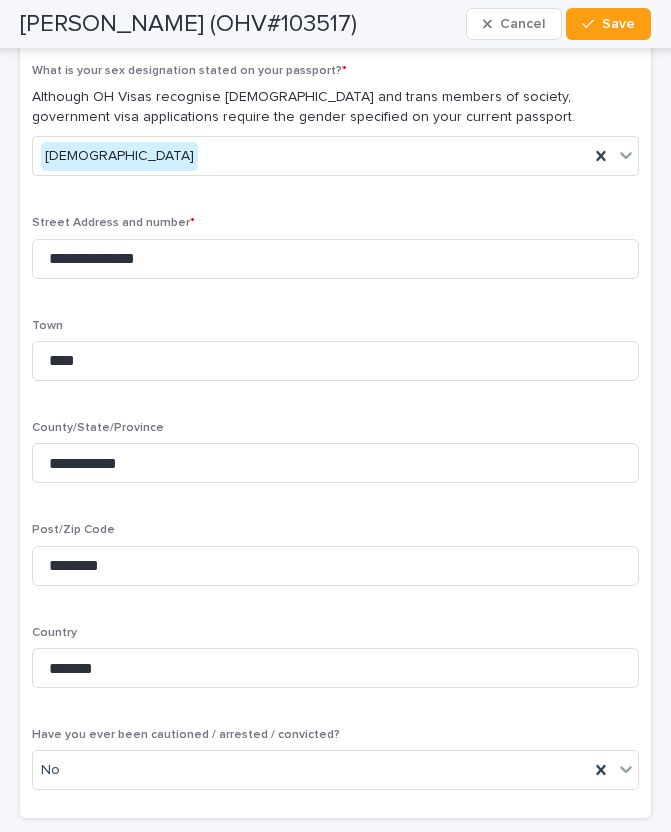 scroll, scrollTop: 1738, scrollLeft: 0, axis: vertical 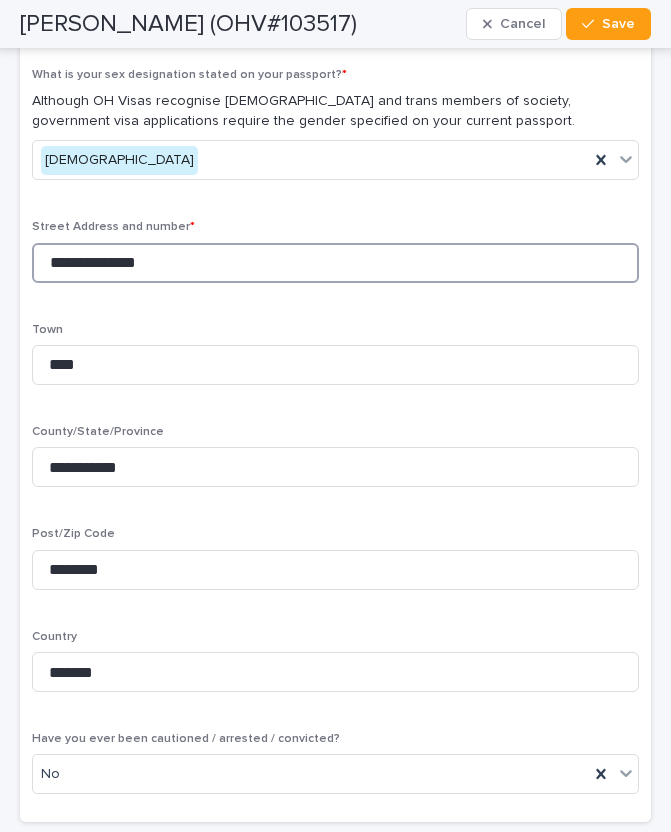 click on "**********" at bounding box center (335, 263) 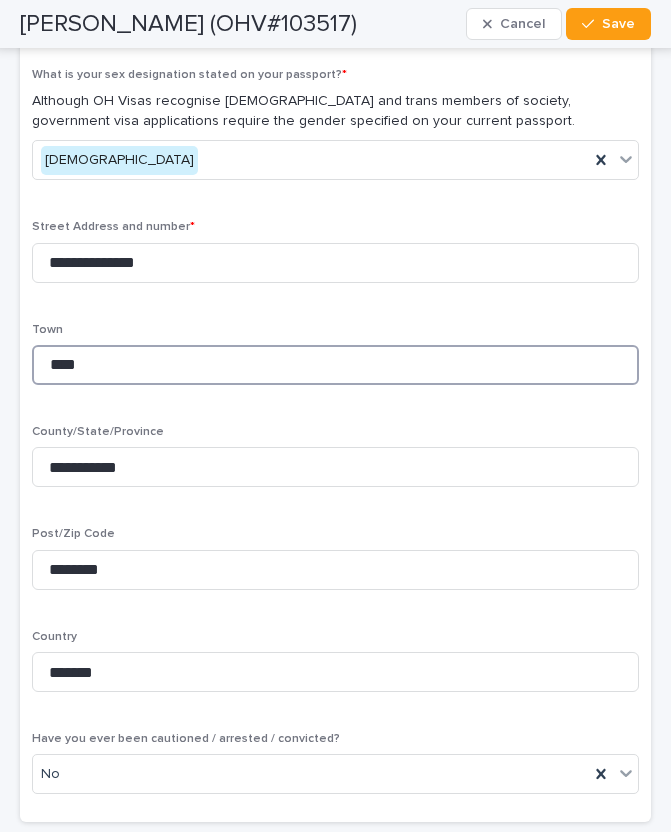 click on "****" at bounding box center [335, 365] 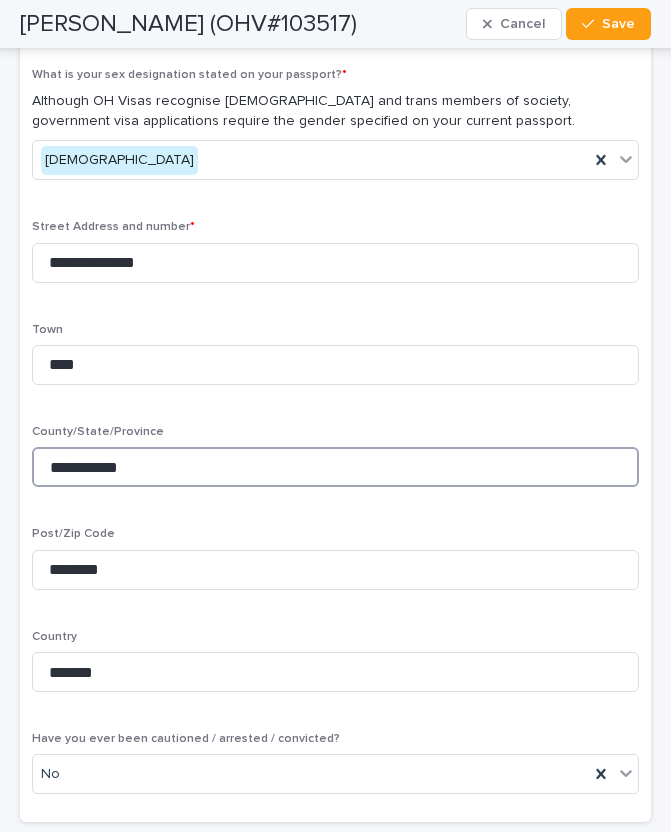 click on "**********" at bounding box center (335, 467) 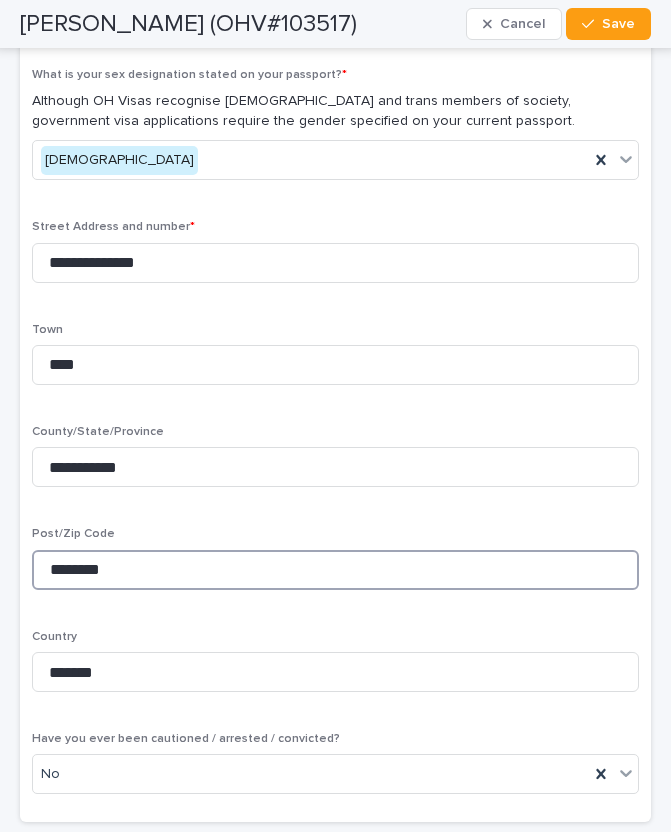 click on "********" at bounding box center [335, 570] 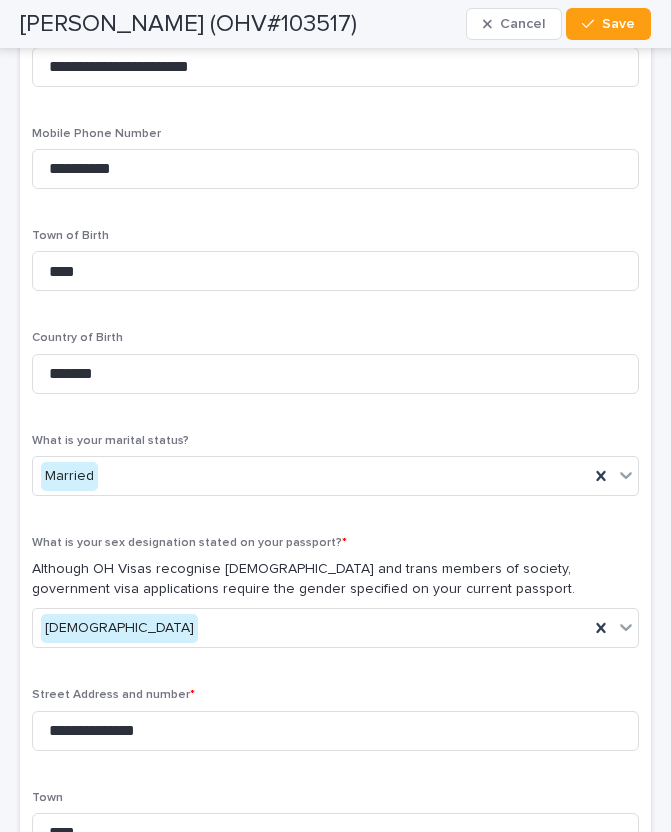 scroll, scrollTop: 1253, scrollLeft: 0, axis: vertical 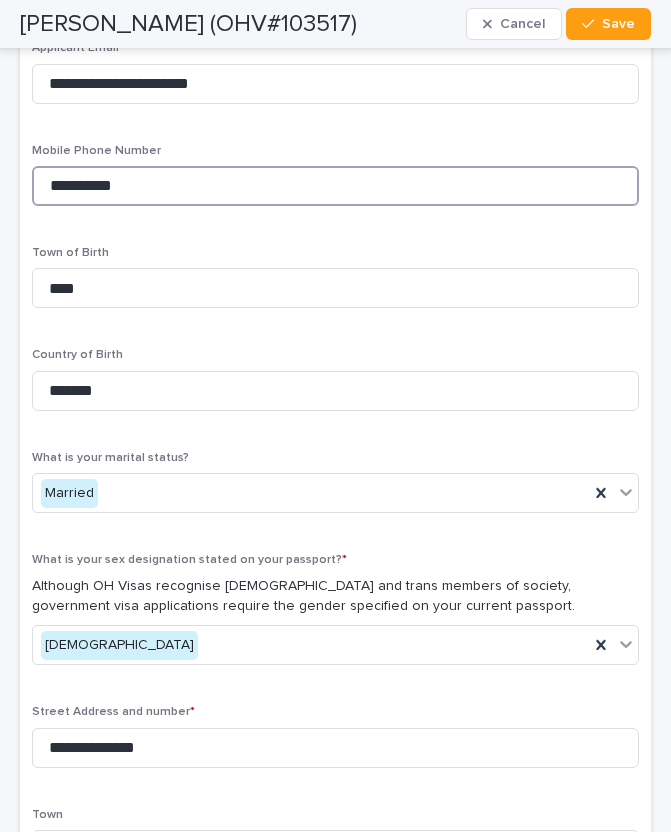 click on "**********" at bounding box center (335, 186) 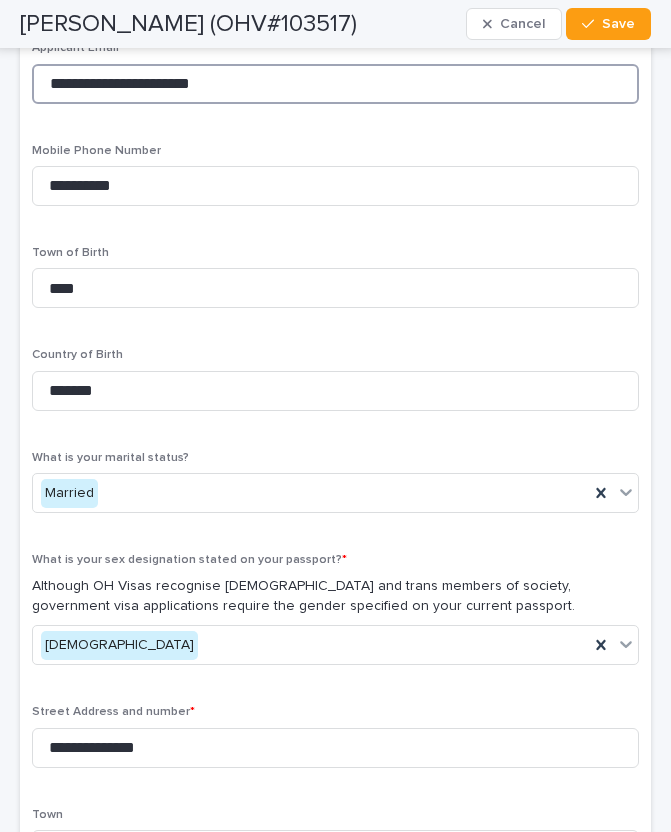 click on "**********" at bounding box center (335, 84) 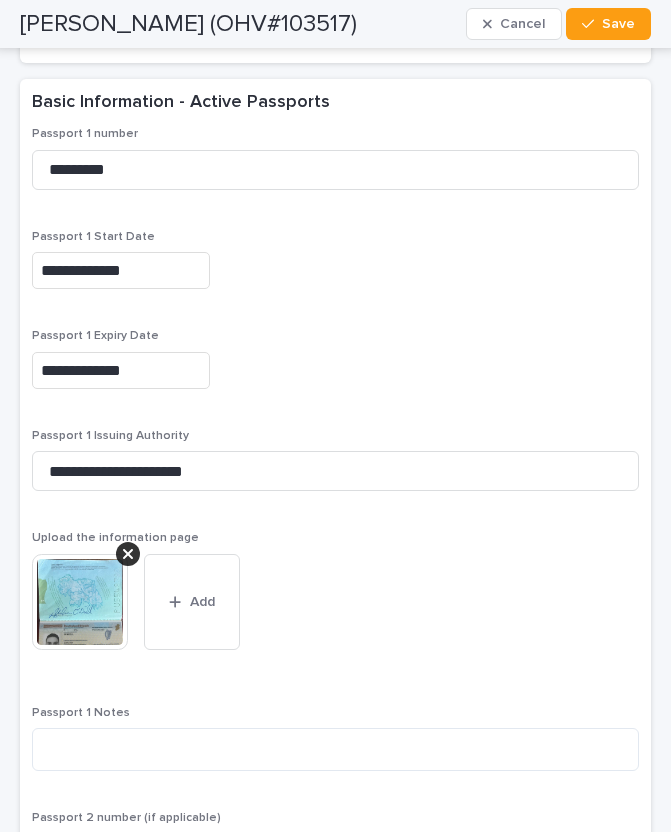 scroll, scrollTop: 2281, scrollLeft: 0, axis: vertical 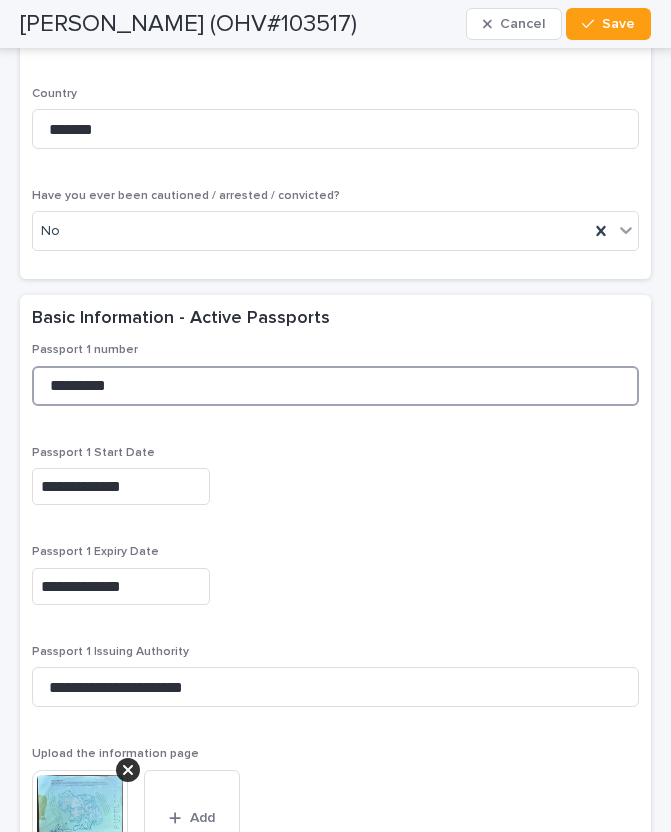 click on "*********" at bounding box center (335, 386) 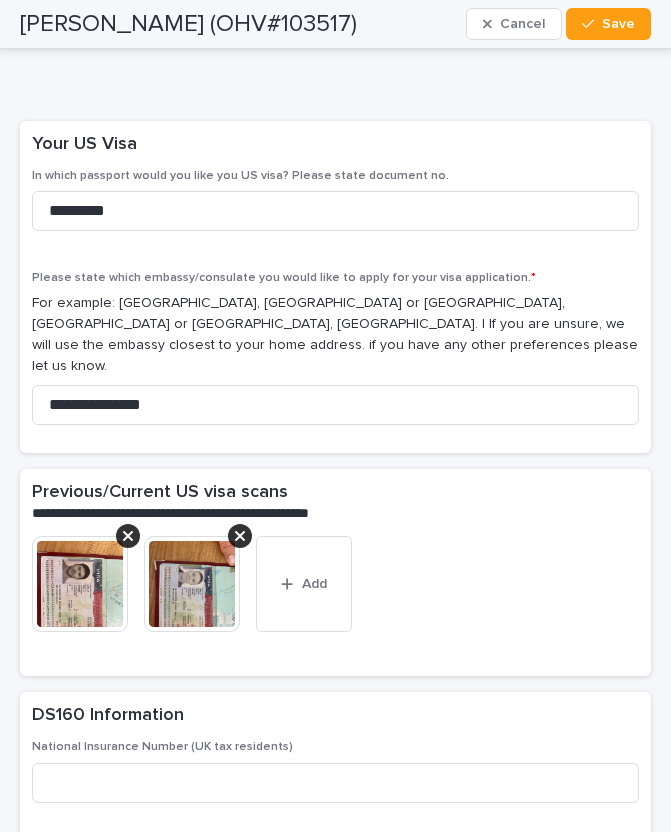 scroll, scrollTop: 5100, scrollLeft: 0, axis: vertical 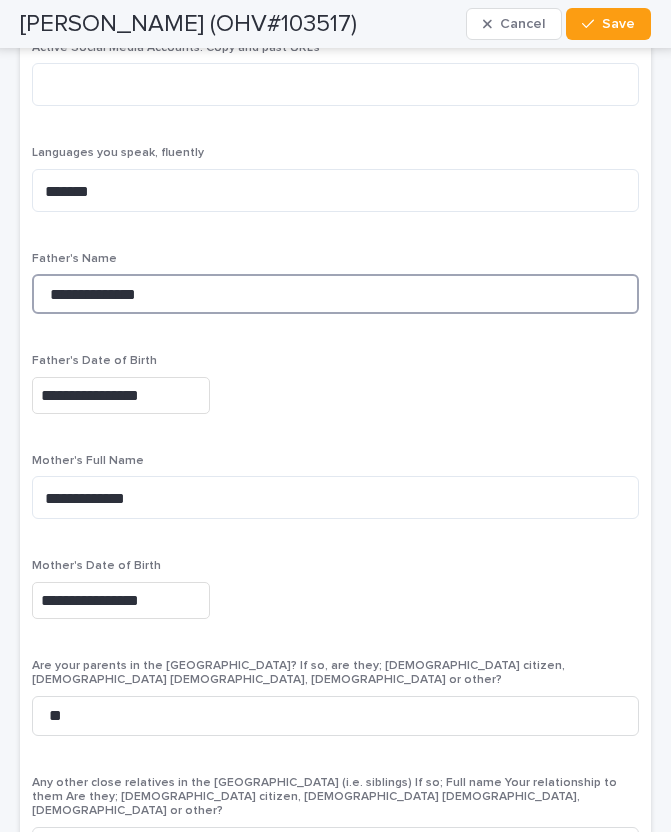 click on "**********" at bounding box center [335, 294] 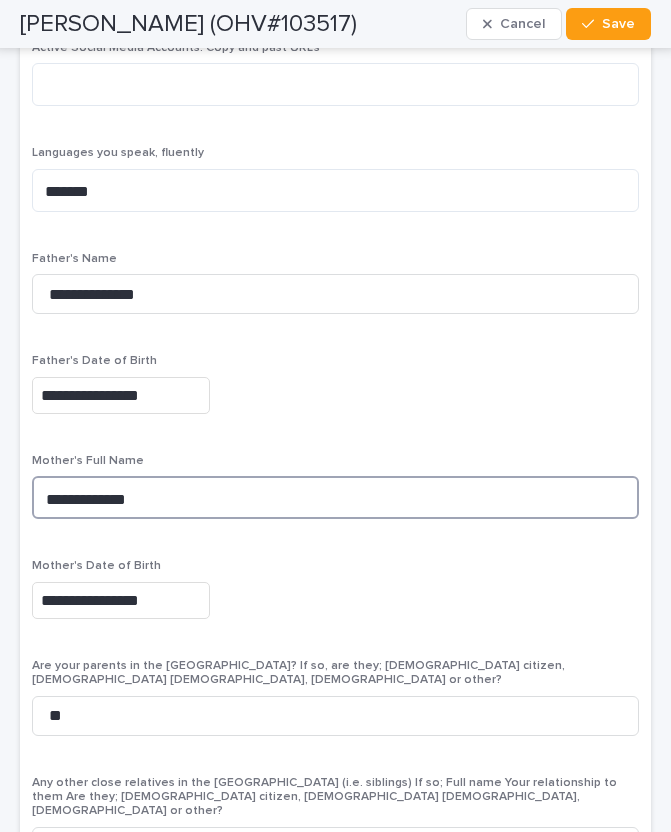 click on "**********" at bounding box center [335, 497] 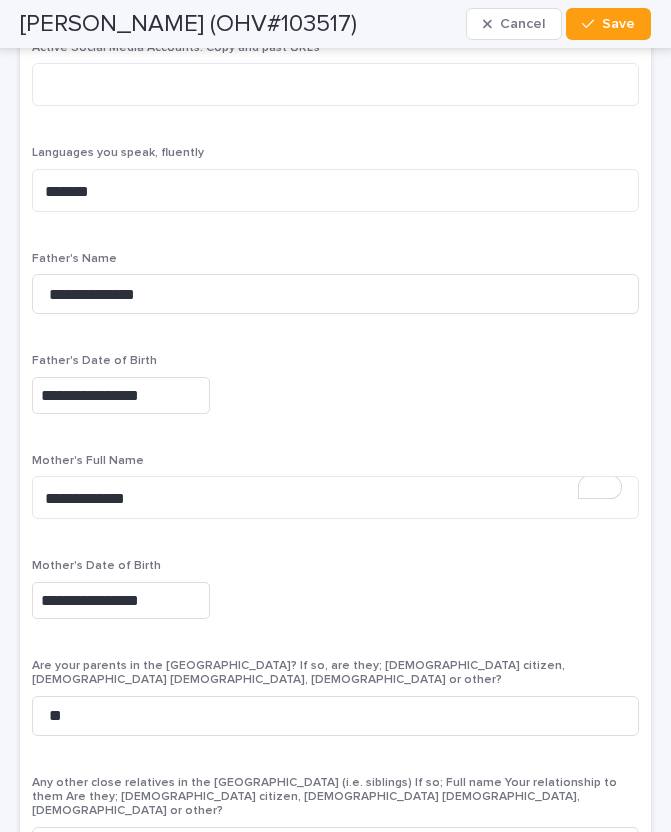 scroll, scrollTop: 6005, scrollLeft: 0, axis: vertical 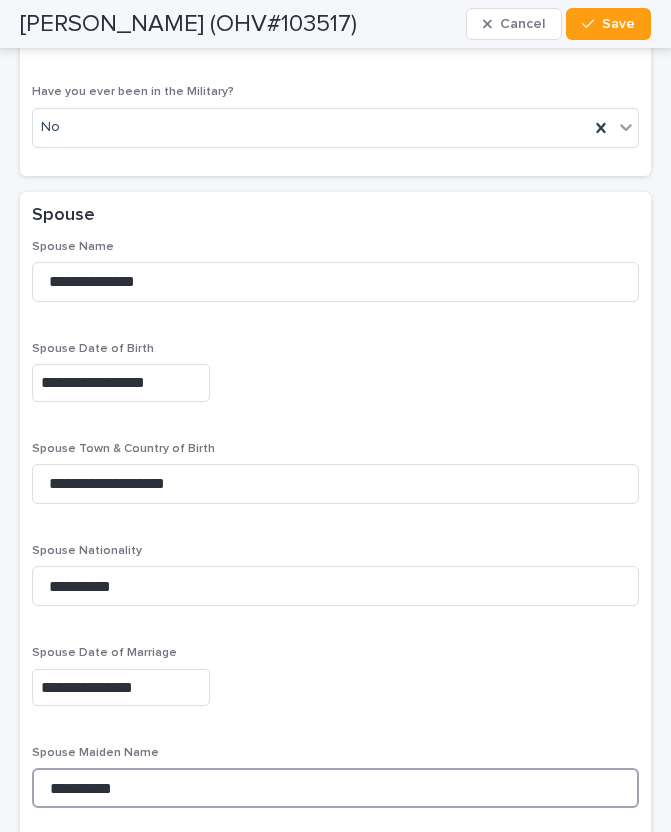 click on "**********" at bounding box center (335, 788) 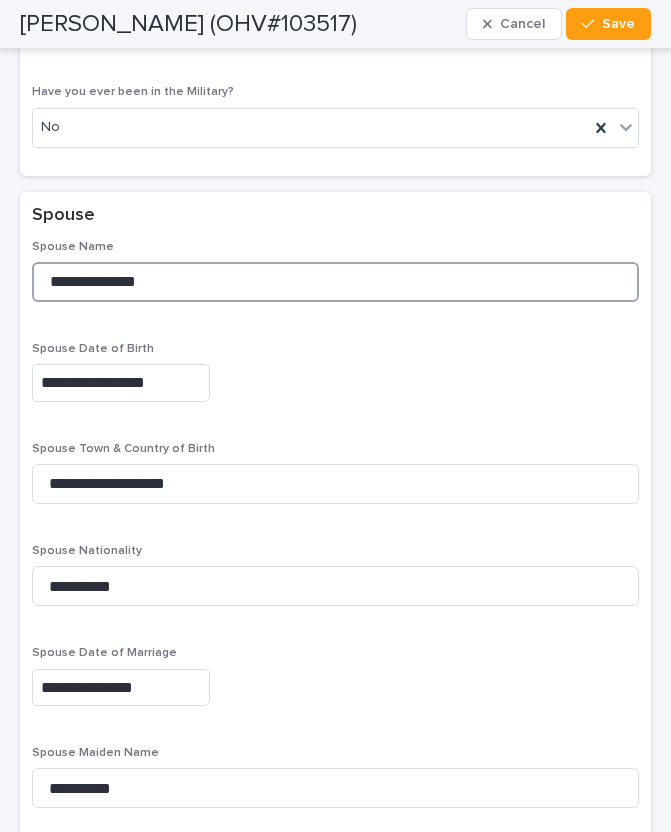 click on "**********" at bounding box center [335, 282] 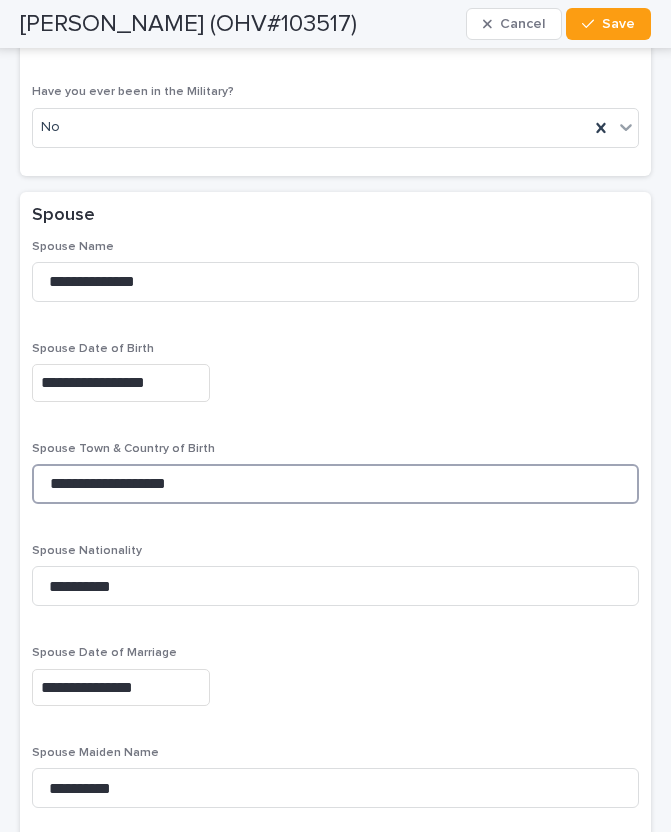 click on "**********" at bounding box center [335, 484] 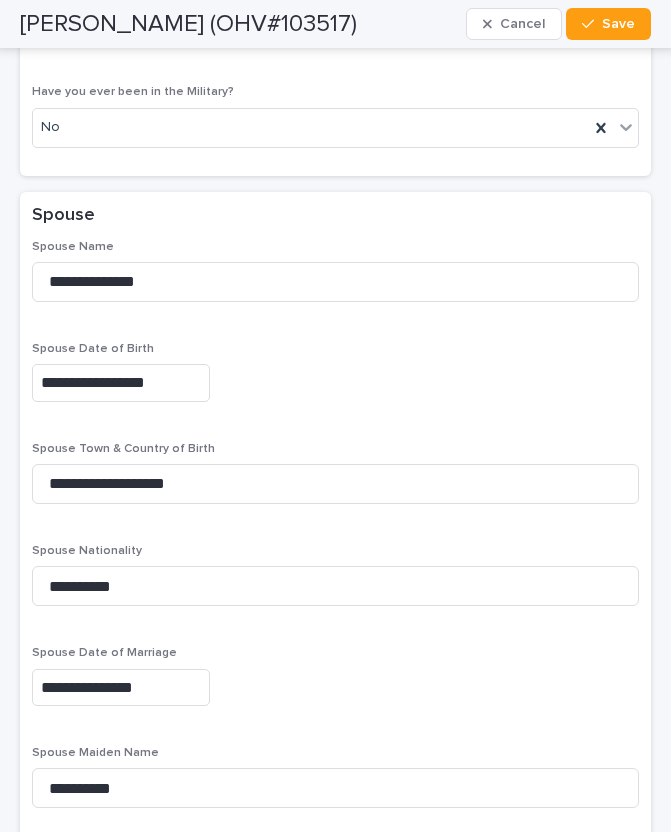 scroll, scrollTop: 5679, scrollLeft: 0, axis: vertical 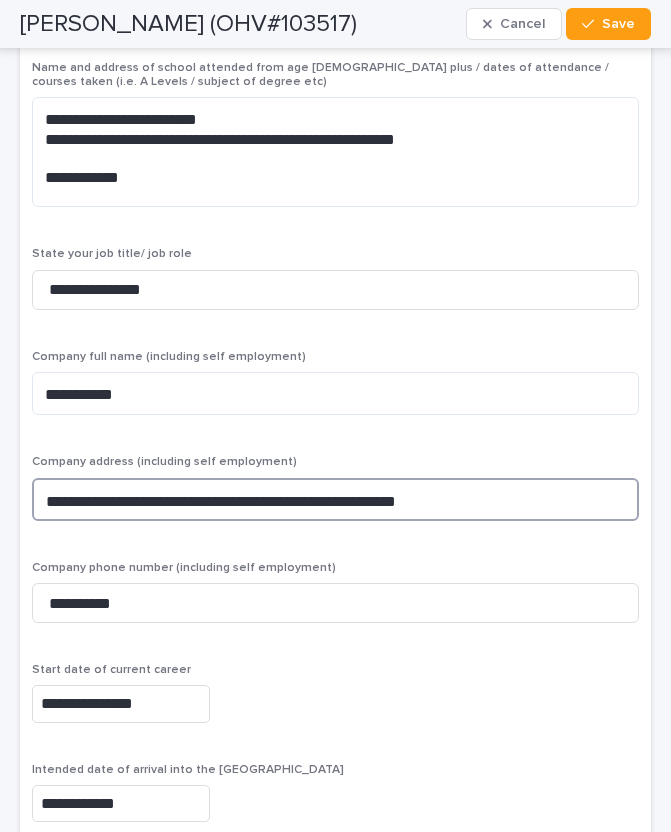 click on "**********" at bounding box center [335, 499] 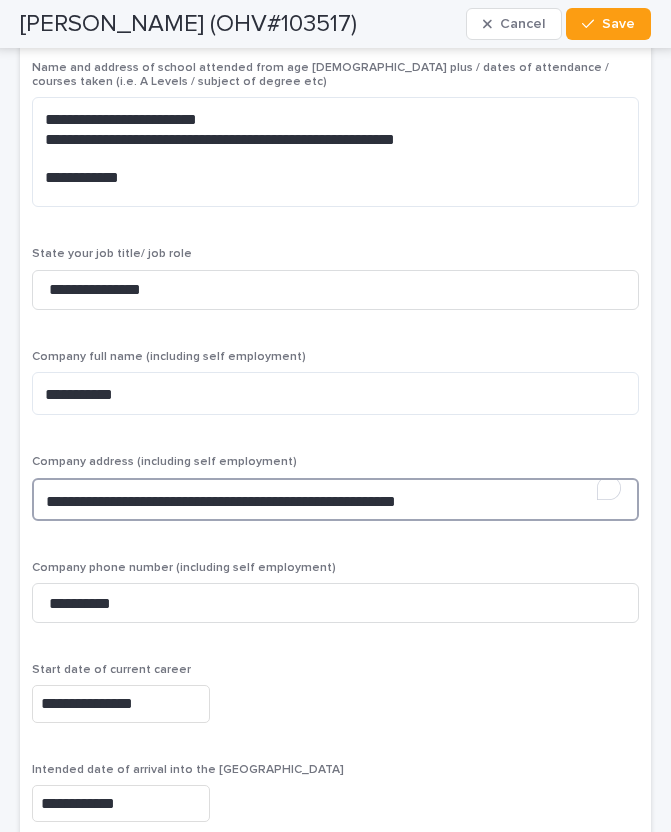drag, startPoint x: 46, startPoint y: 412, endPoint x: 100, endPoint y: 412, distance: 54 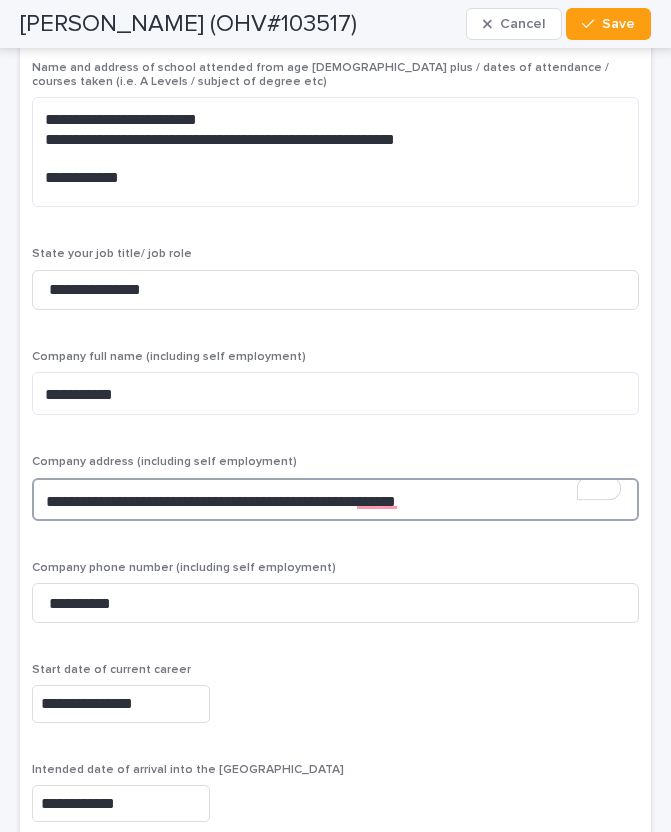 click on "**********" at bounding box center (335, 499) 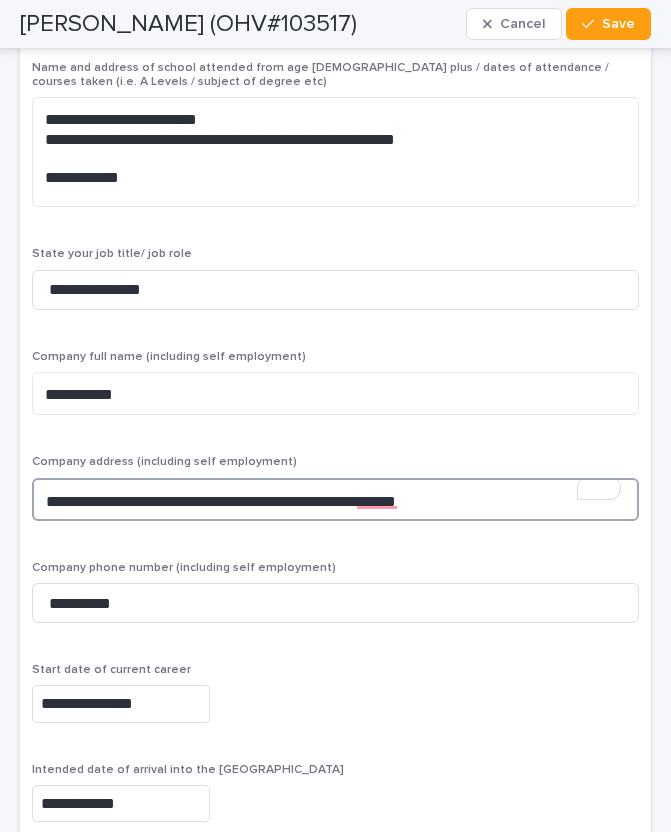 drag, startPoint x: 148, startPoint y: 411, endPoint x: 264, endPoint y: 410, distance: 116.00431 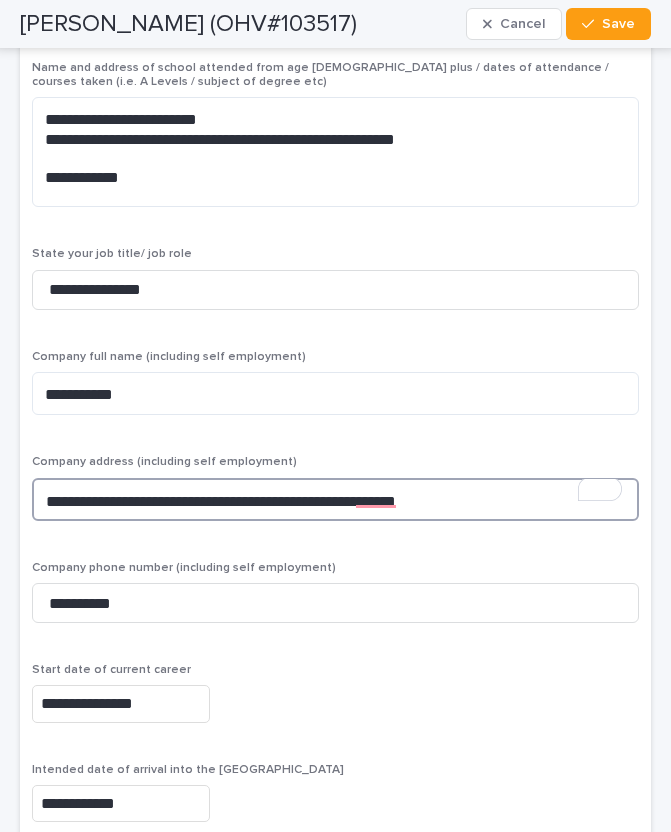 click on "**********" at bounding box center [335, 499] 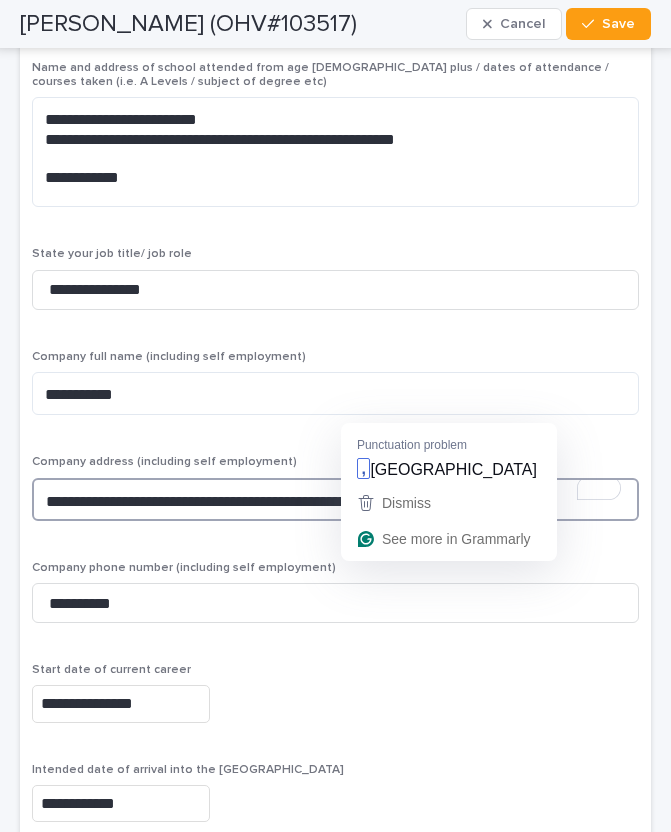 drag, startPoint x: 368, startPoint y: 412, endPoint x: 421, endPoint y: 412, distance: 53 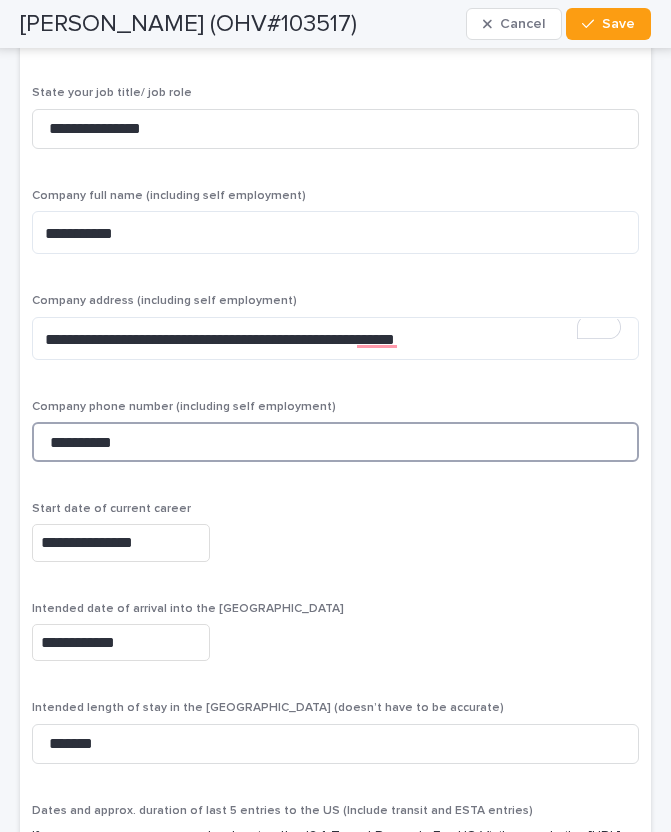 click on "**********" at bounding box center [335, 442] 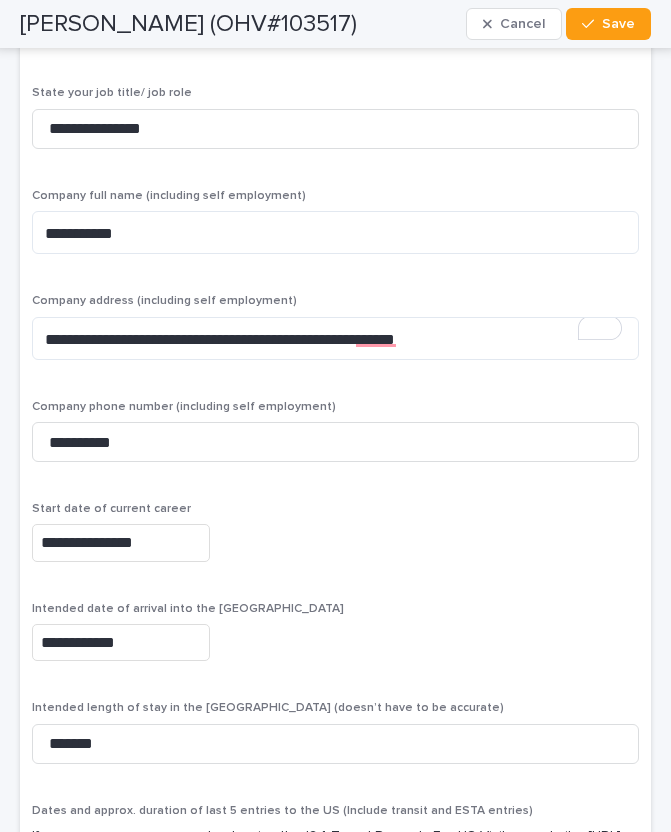 scroll, scrollTop: 7180, scrollLeft: 0, axis: vertical 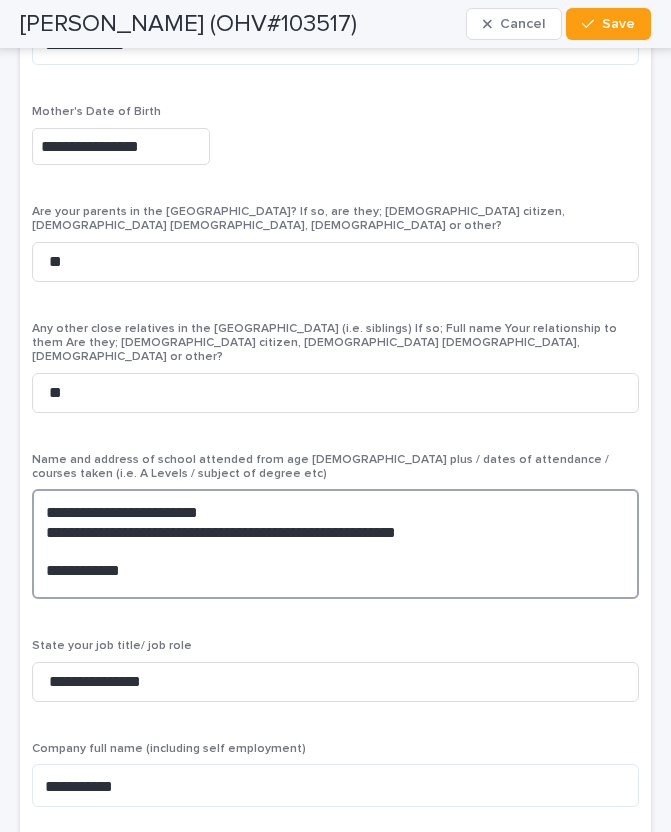 click on "**********" at bounding box center [335, 544] 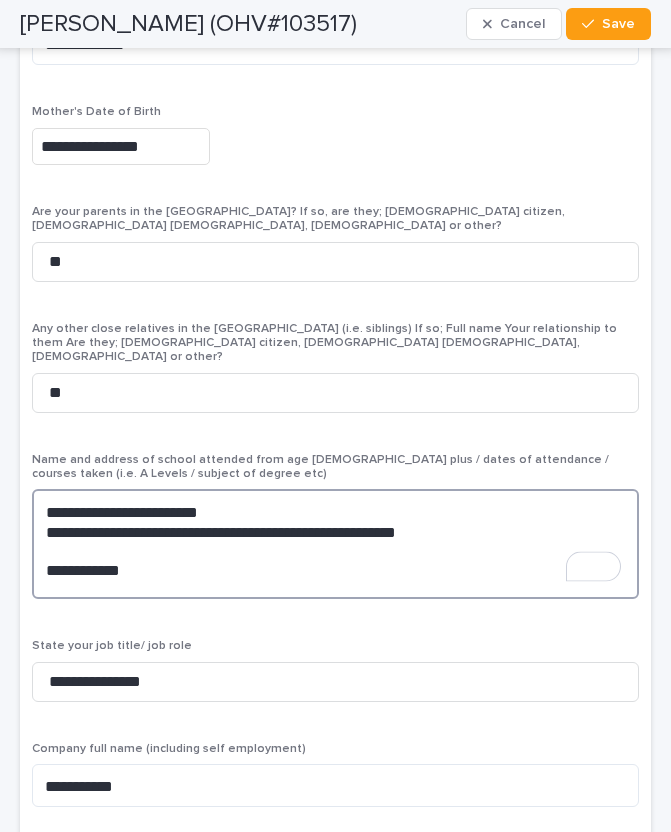 drag, startPoint x: 75, startPoint y: 423, endPoint x: 193, endPoint y: 424, distance: 118.004234 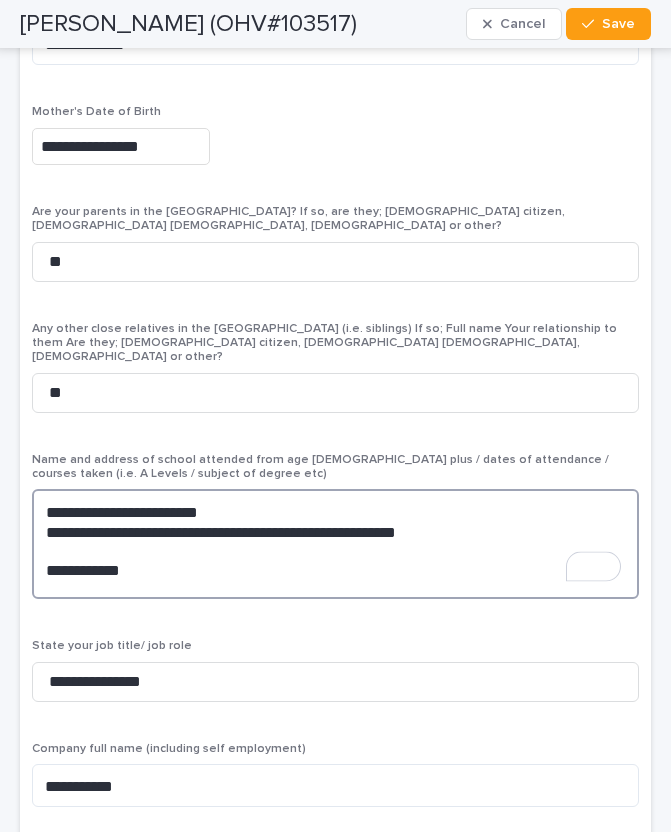 click on "**********" at bounding box center (335, 544) 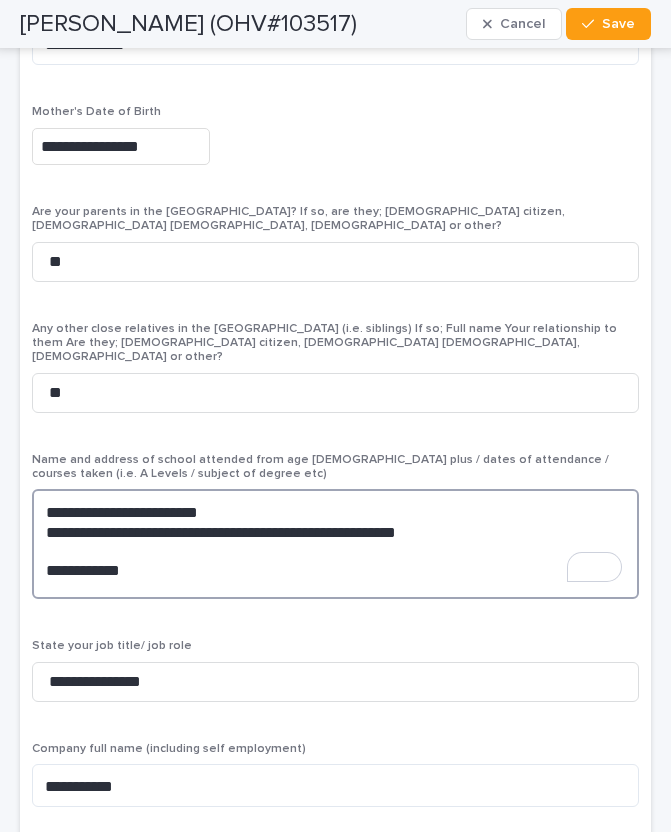 scroll, scrollTop: 6459, scrollLeft: 0, axis: vertical 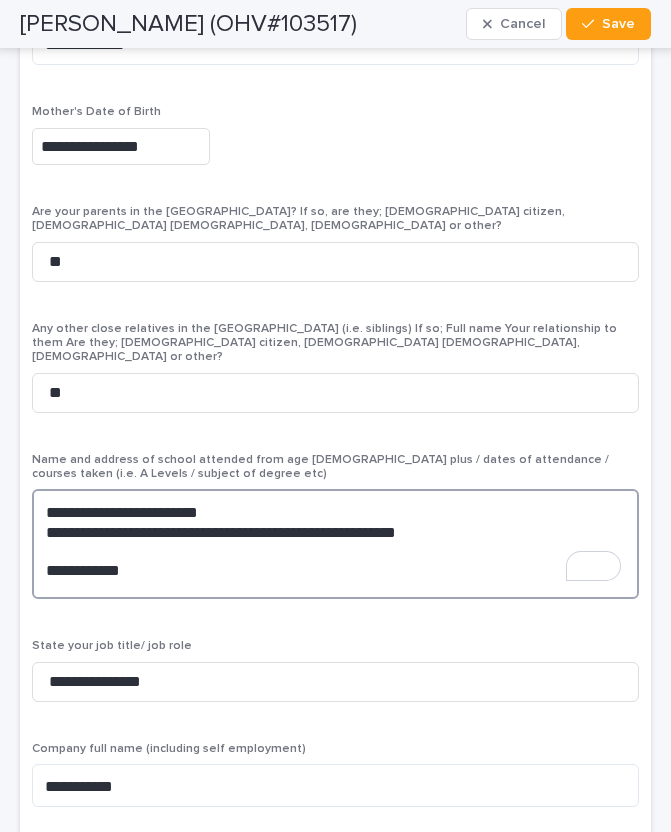 click on "**********" at bounding box center [335, 544] 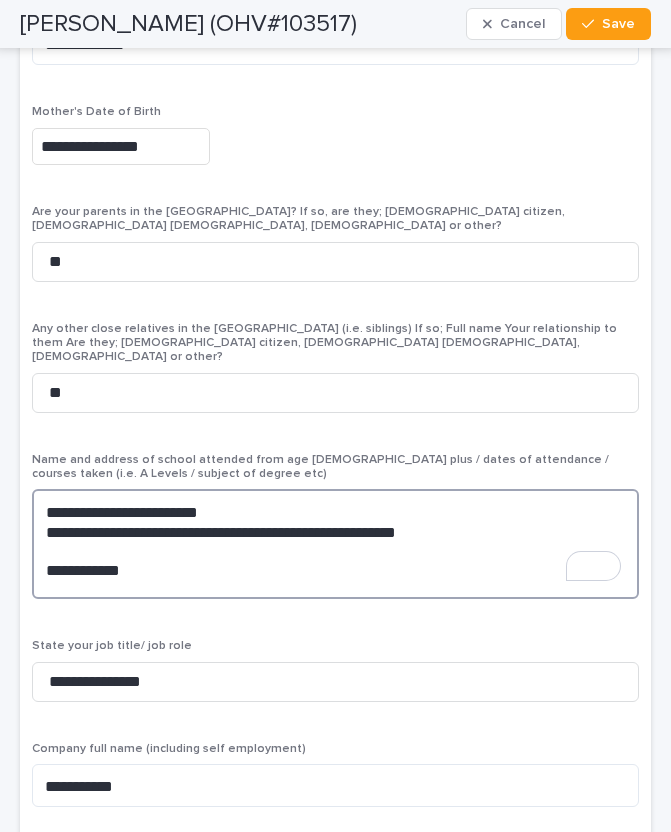 drag, startPoint x: 62, startPoint y: 444, endPoint x: 106, endPoint y: 444, distance: 44 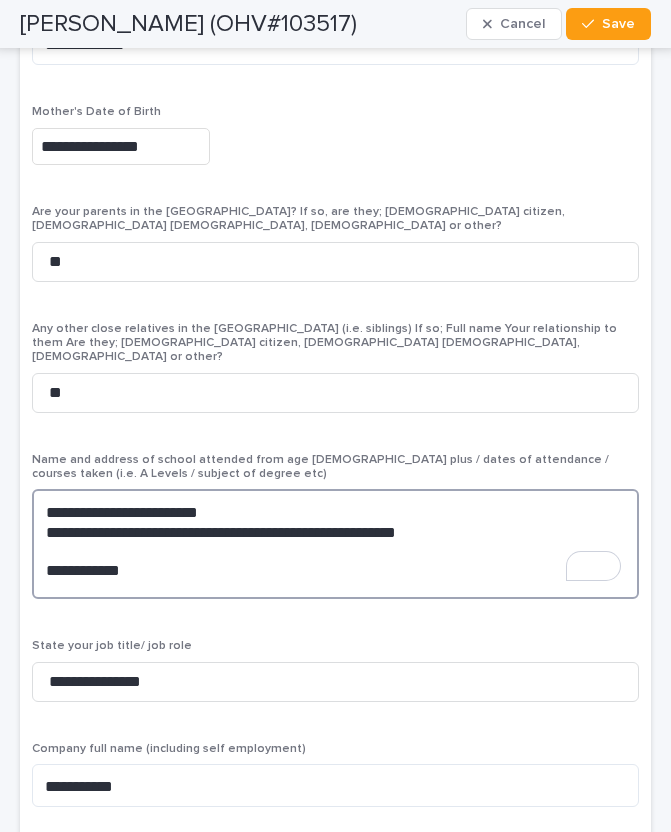 click on "**********" at bounding box center [335, 544] 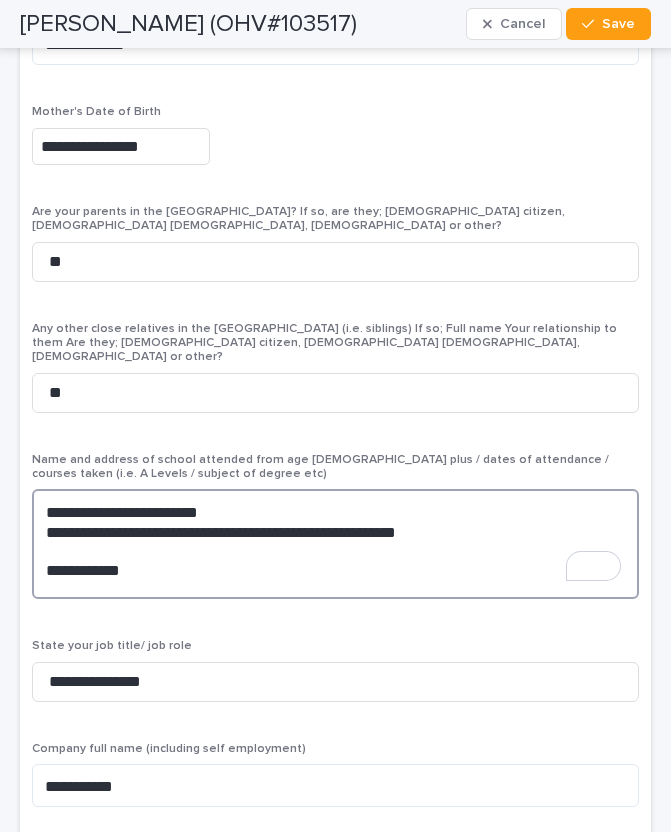 click on "**********" at bounding box center [335, 544] 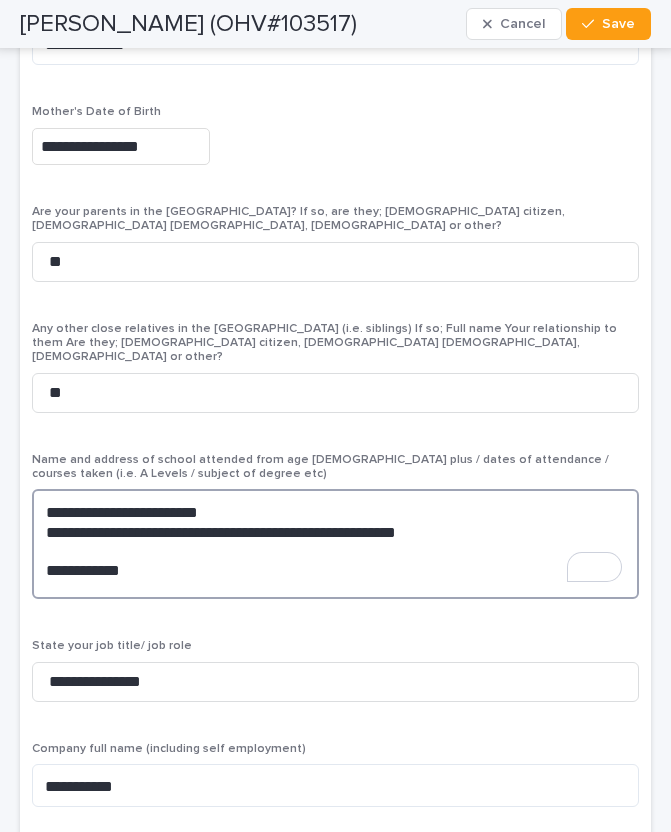 click on "**********" at bounding box center [335, 544] 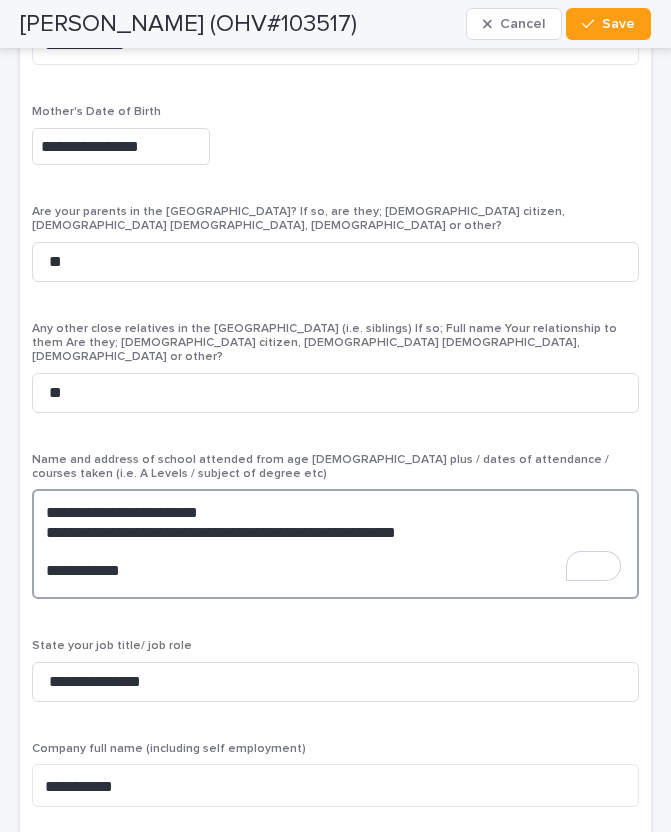 drag, startPoint x: 225, startPoint y: 440, endPoint x: 247, endPoint y: 440, distance: 22 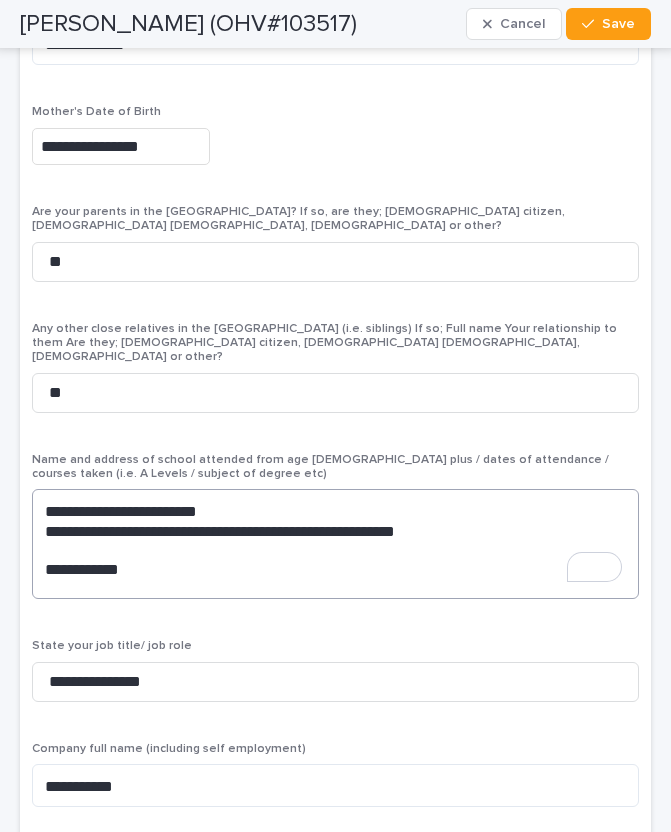 scroll, scrollTop: 6201, scrollLeft: 0, axis: vertical 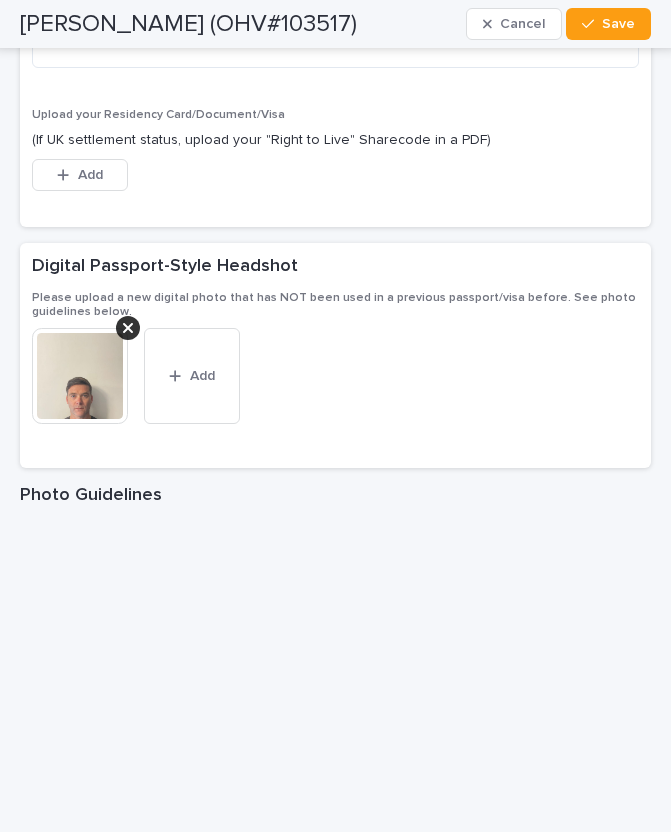 click at bounding box center (80, 376) 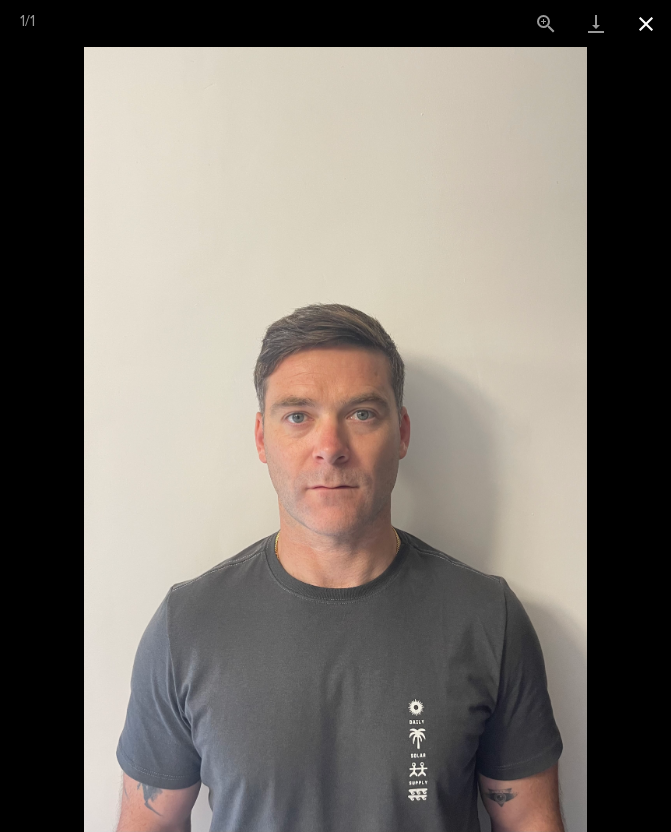 click at bounding box center (646, 23) 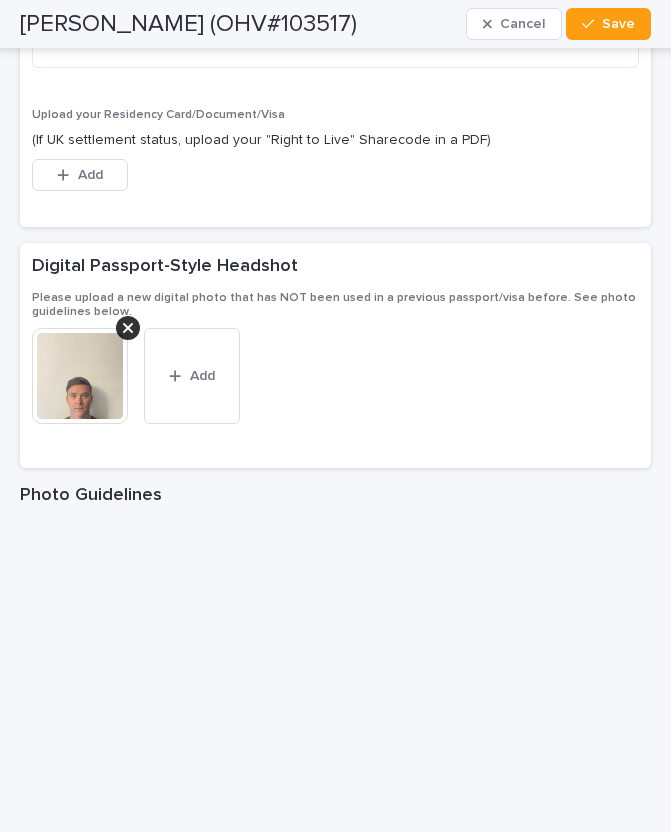scroll, scrollTop: 1645, scrollLeft: 0, axis: vertical 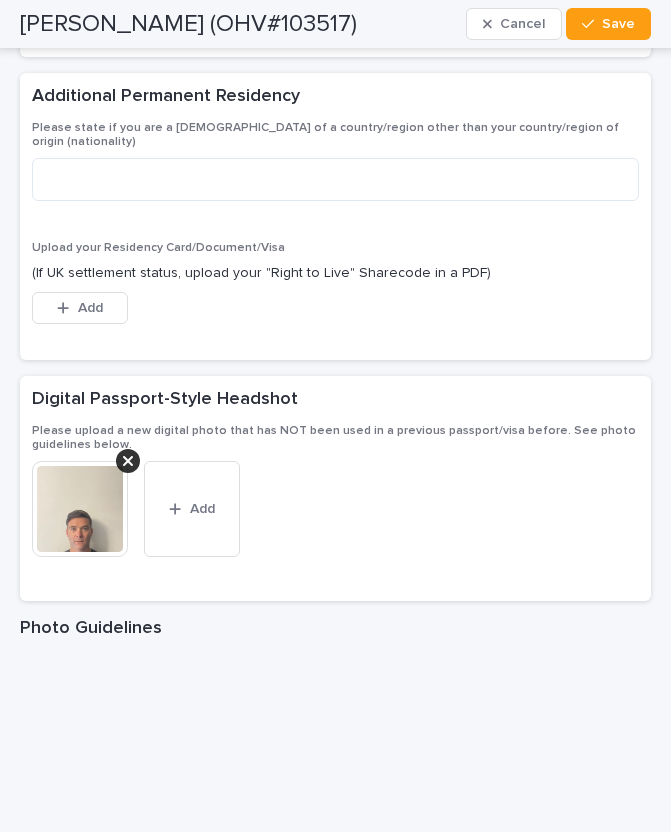 click on "[PERSON_NAME] (OHV#103517)" at bounding box center [188, 24] 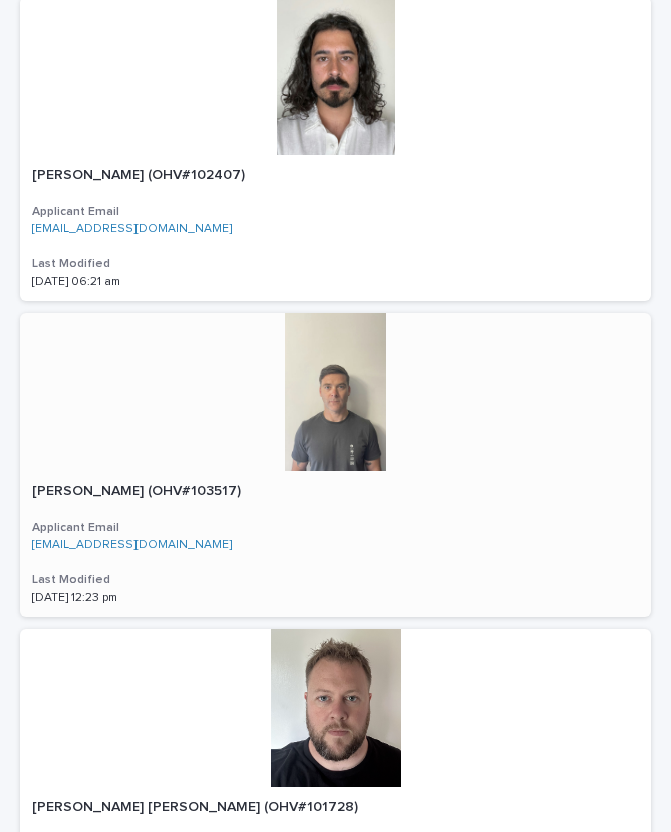 scroll, scrollTop: 1138, scrollLeft: 0, axis: vertical 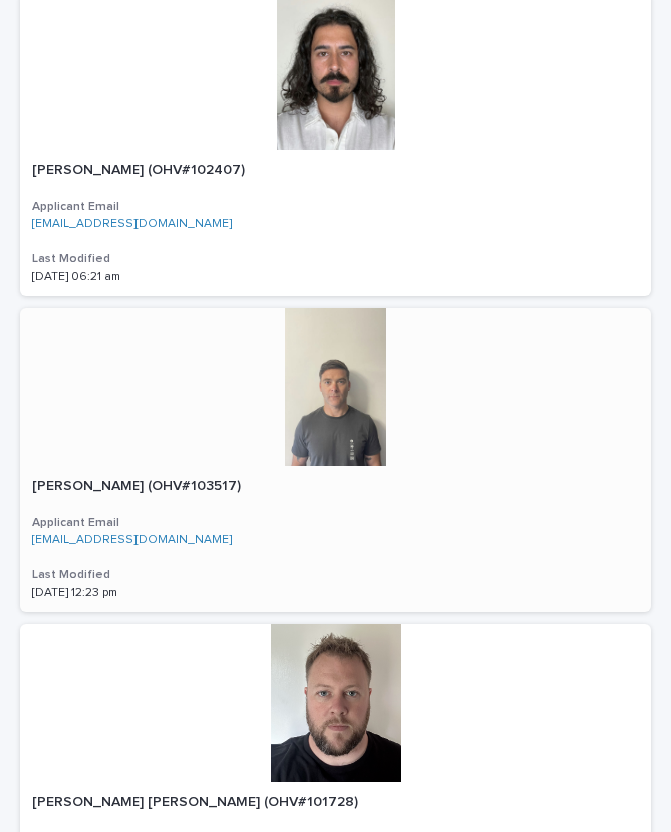 click on "[PERSON_NAME] (OHV#103517)" at bounding box center (138, 484) 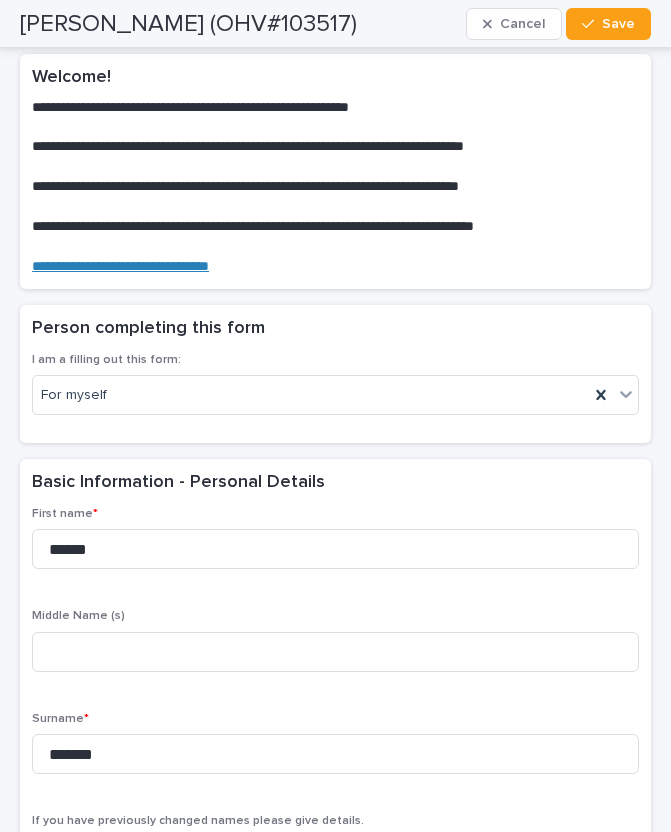 scroll, scrollTop: 0, scrollLeft: 0, axis: both 